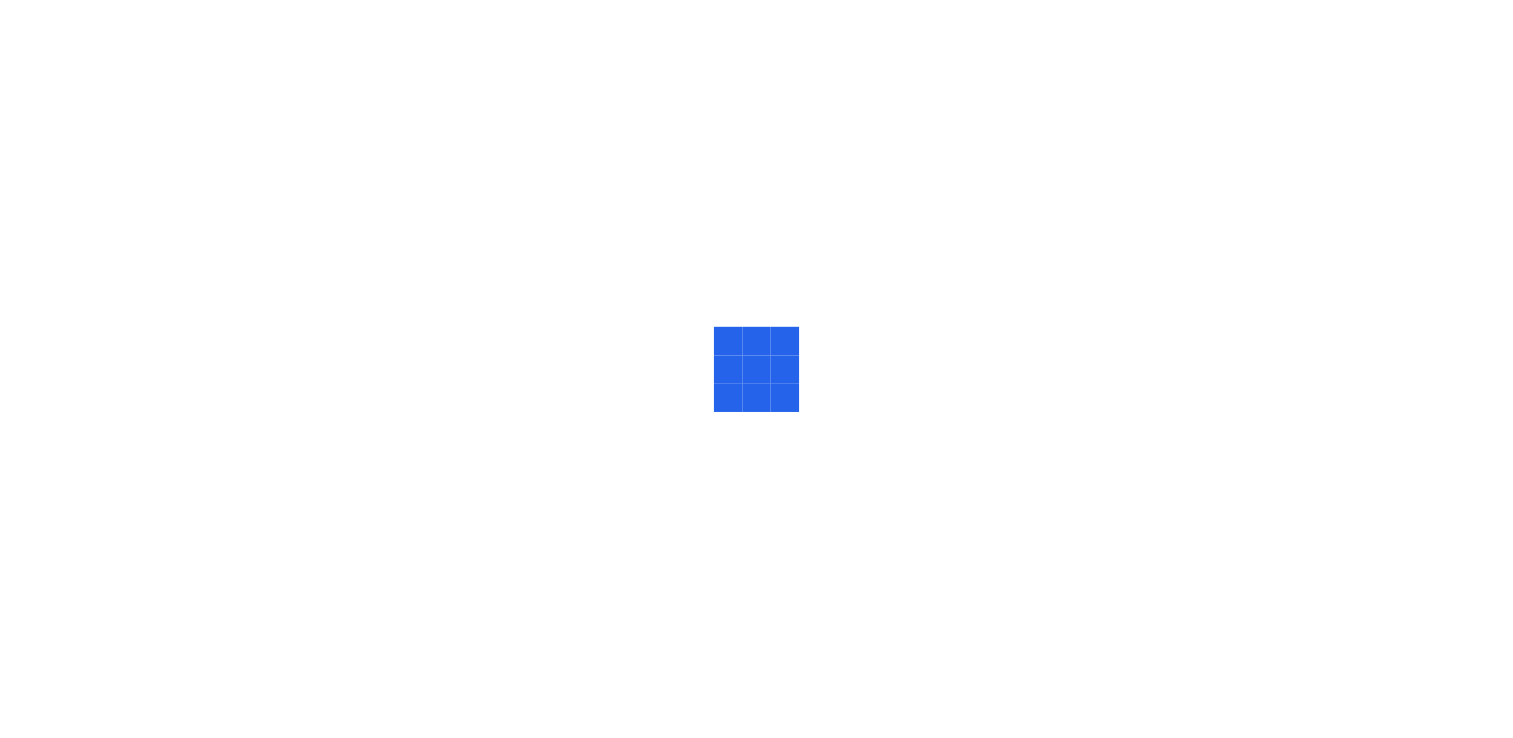 scroll, scrollTop: 0, scrollLeft: 0, axis: both 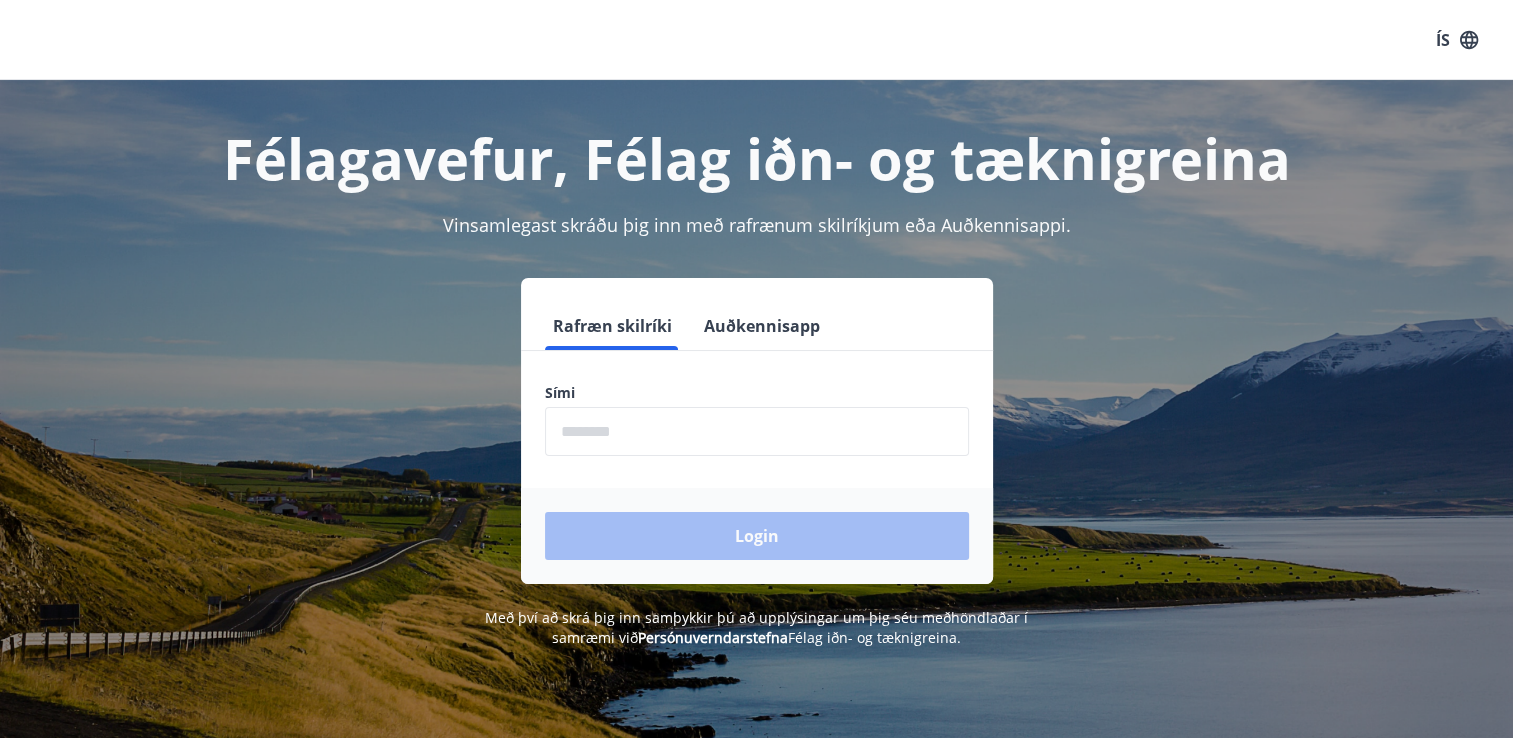 click at bounding box center (757, 431) 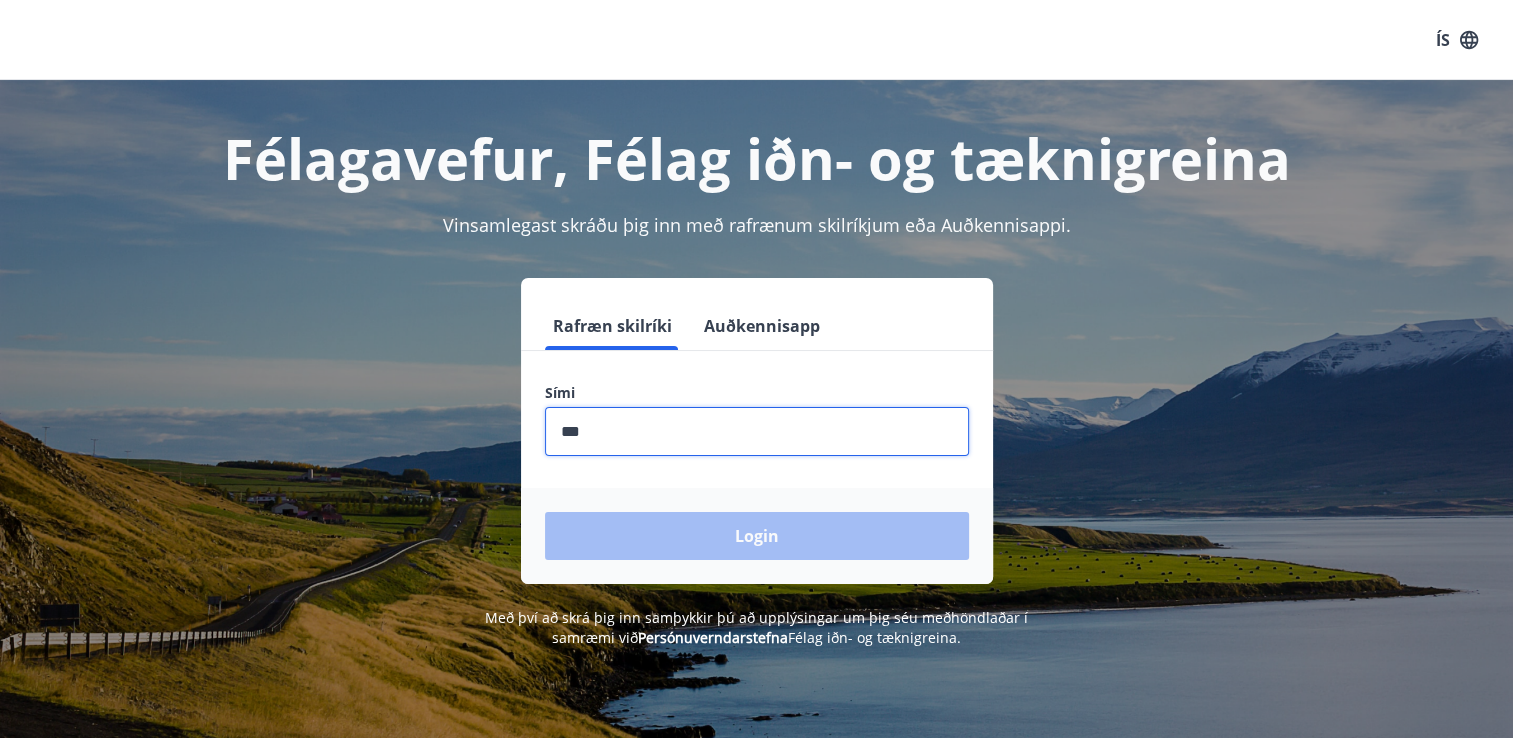 type on "********" 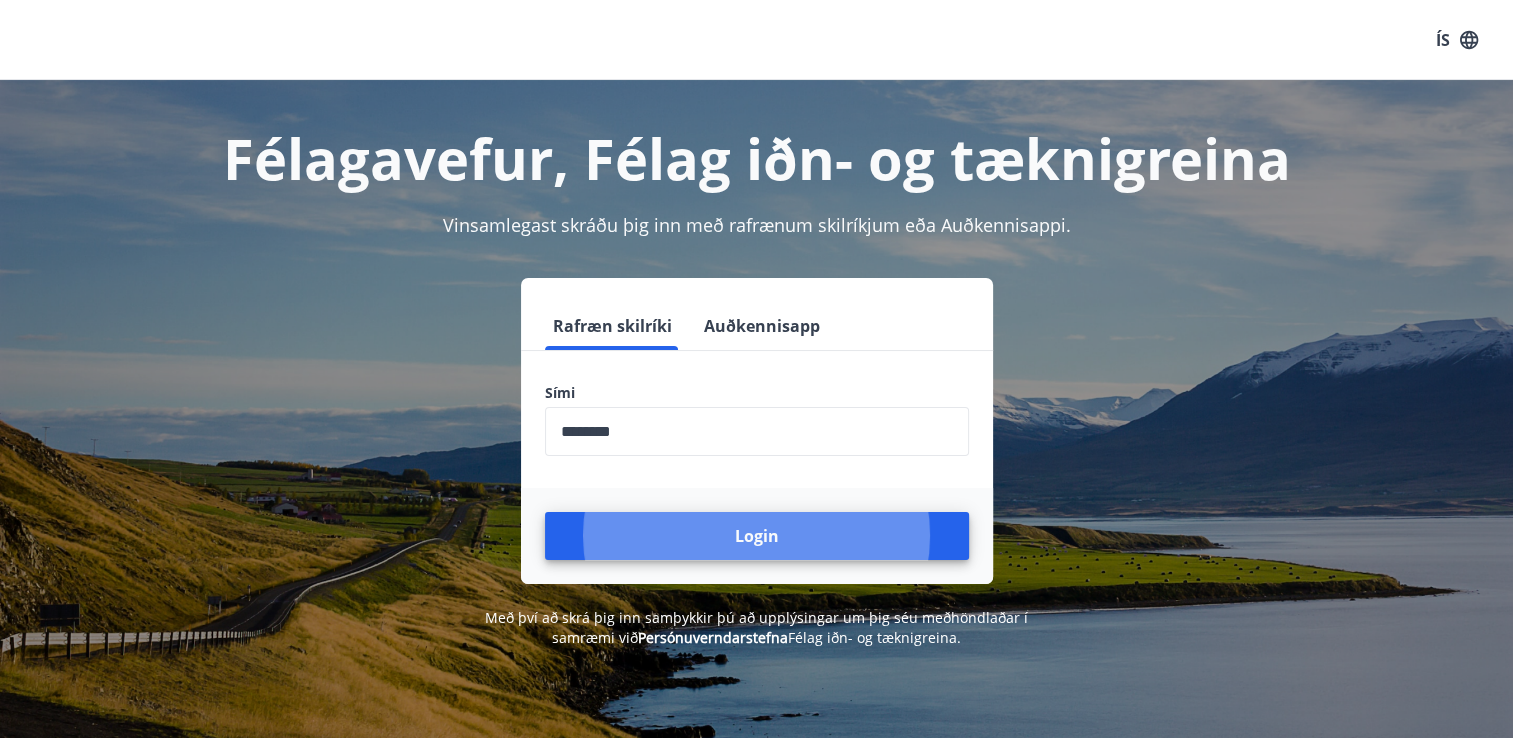 type 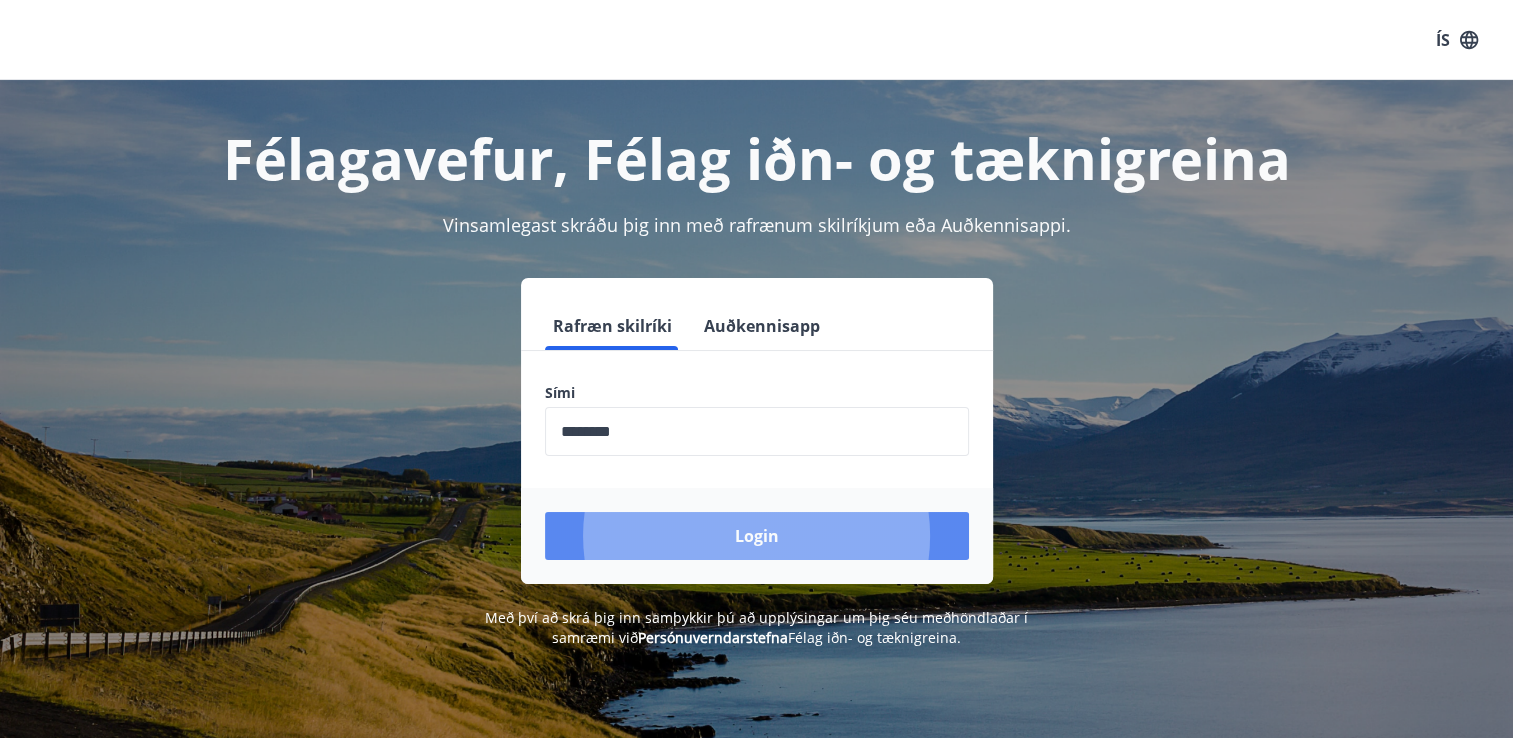 click on "Login" at bounding box center (757, 536) 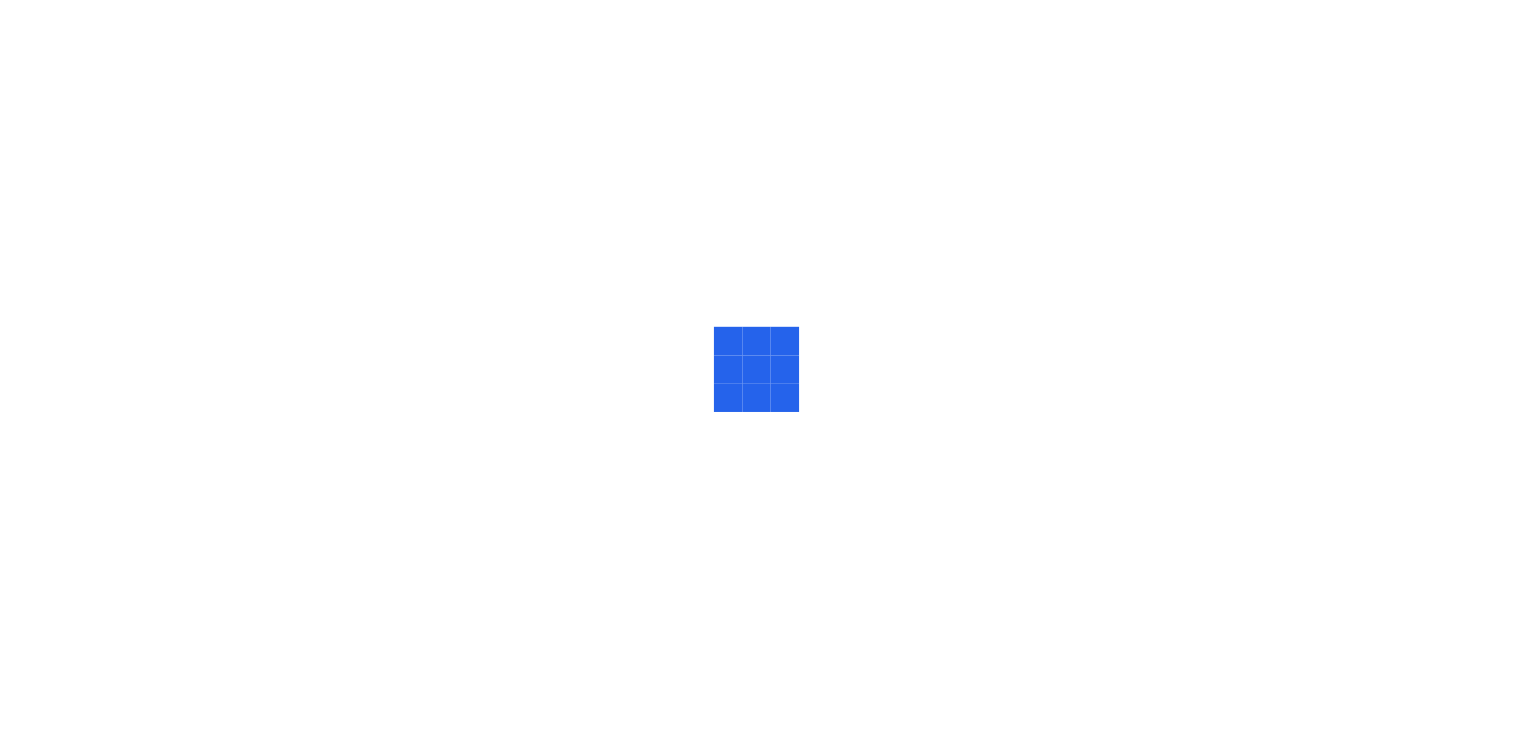 scroll, scrollTop: 0, scrollLeft: 0, axis: both 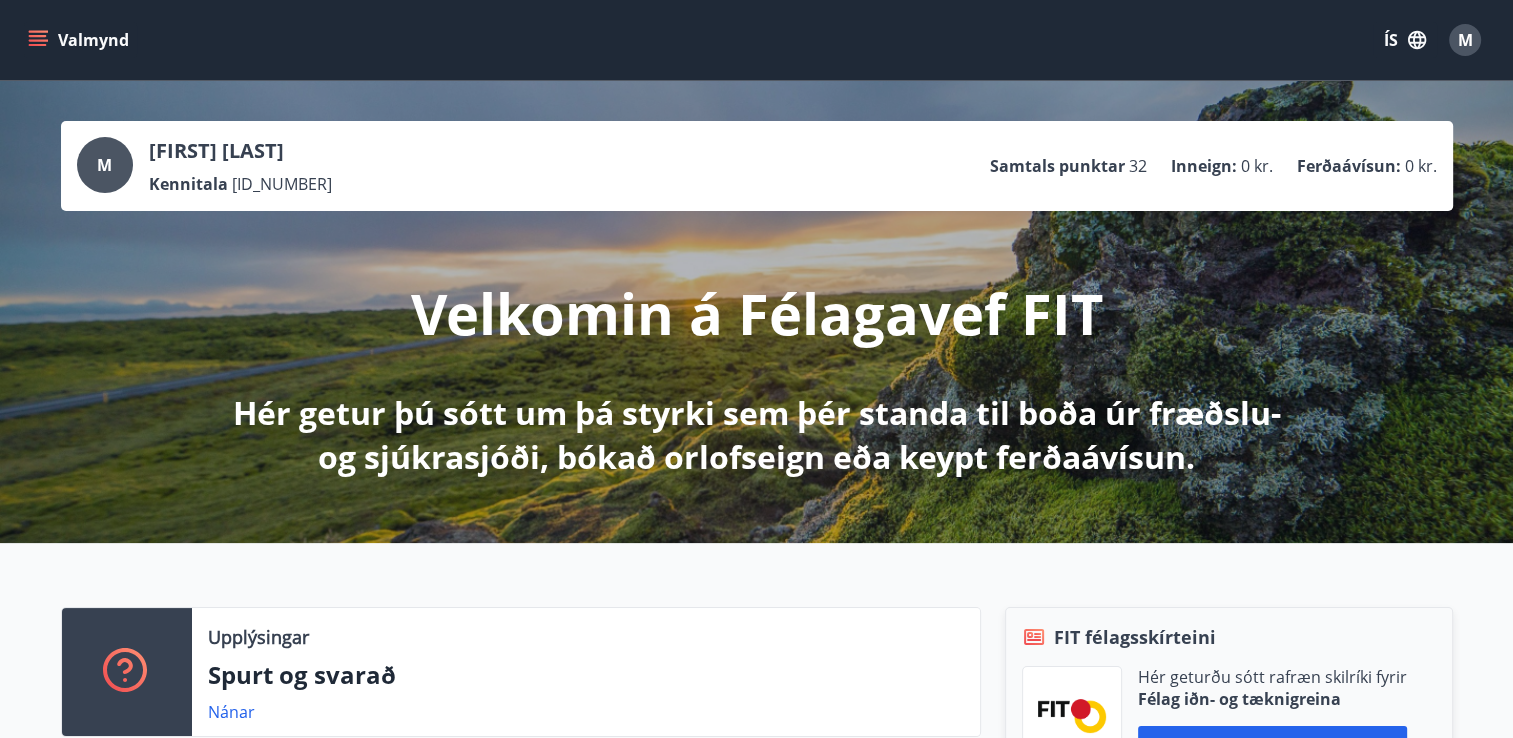 click 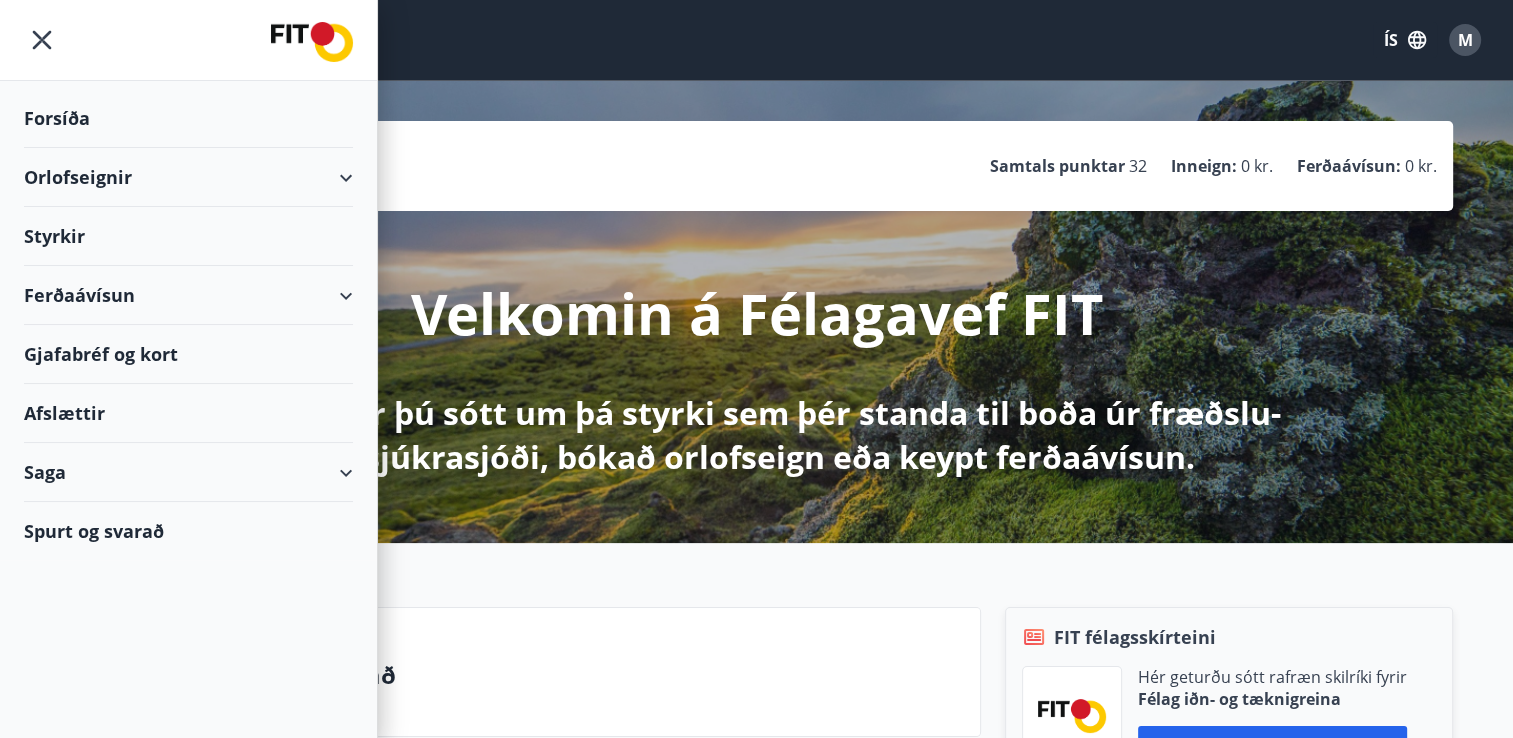 click on "Ferðaávísun" at bounding box center (188, 295) 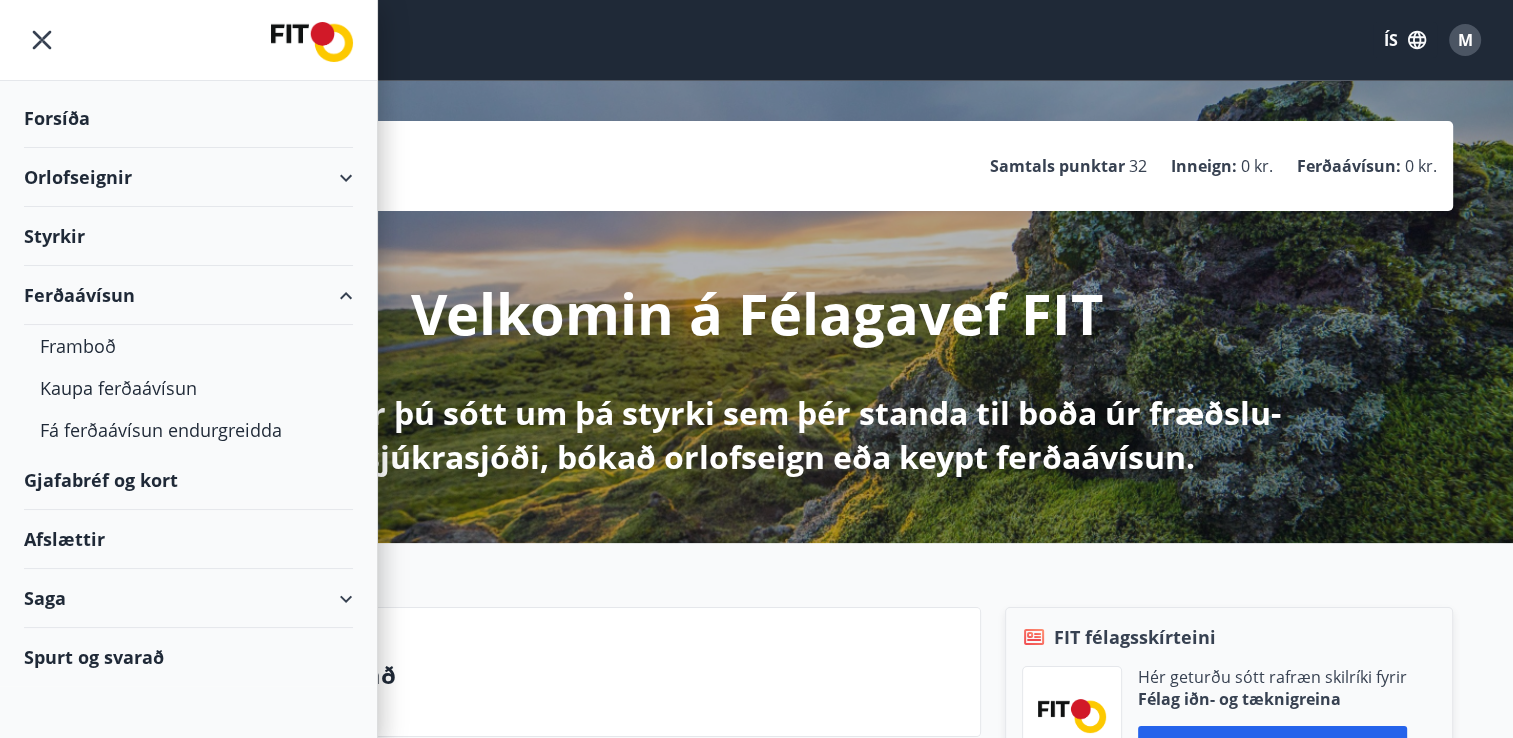 click 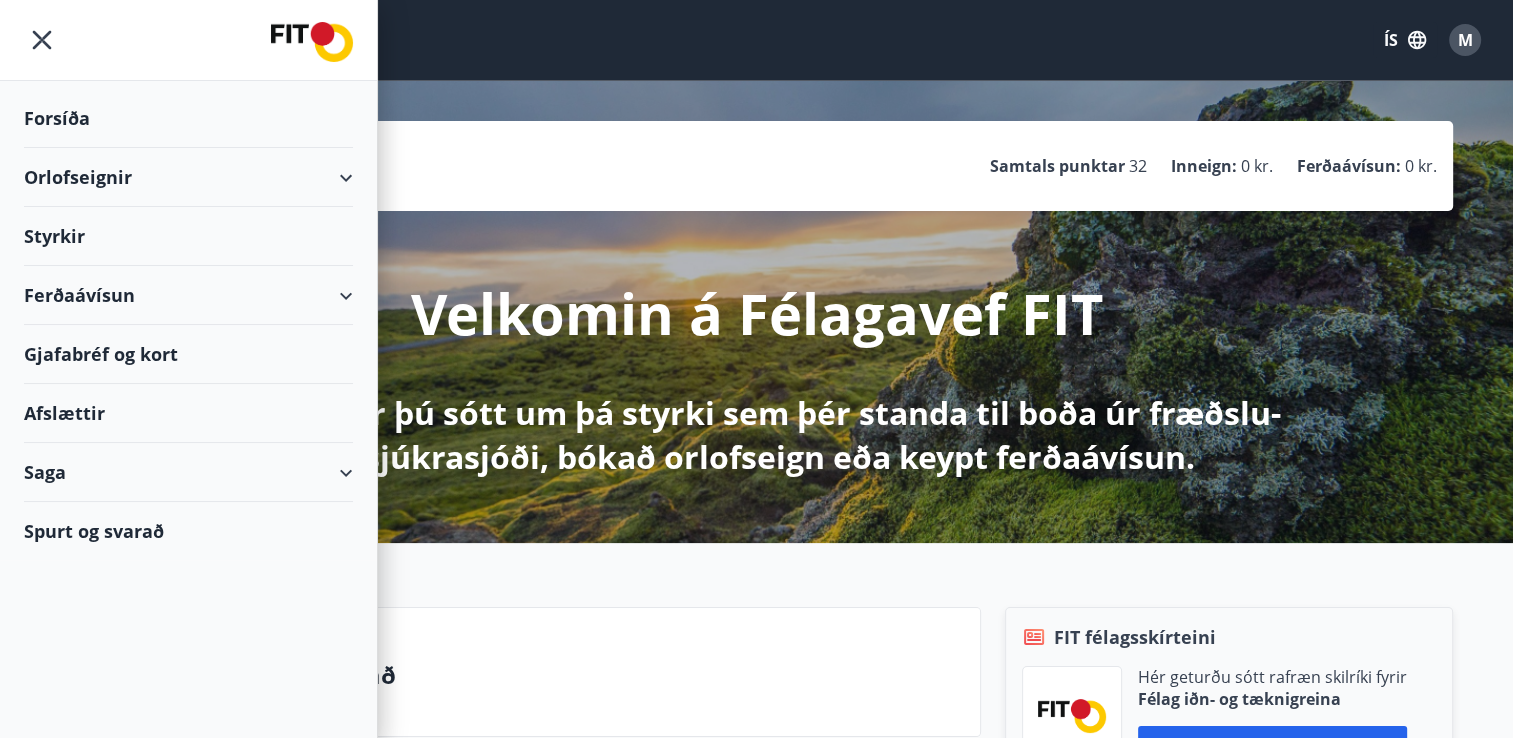 click on "Orlofseignir" at bounding box center [188, 177] 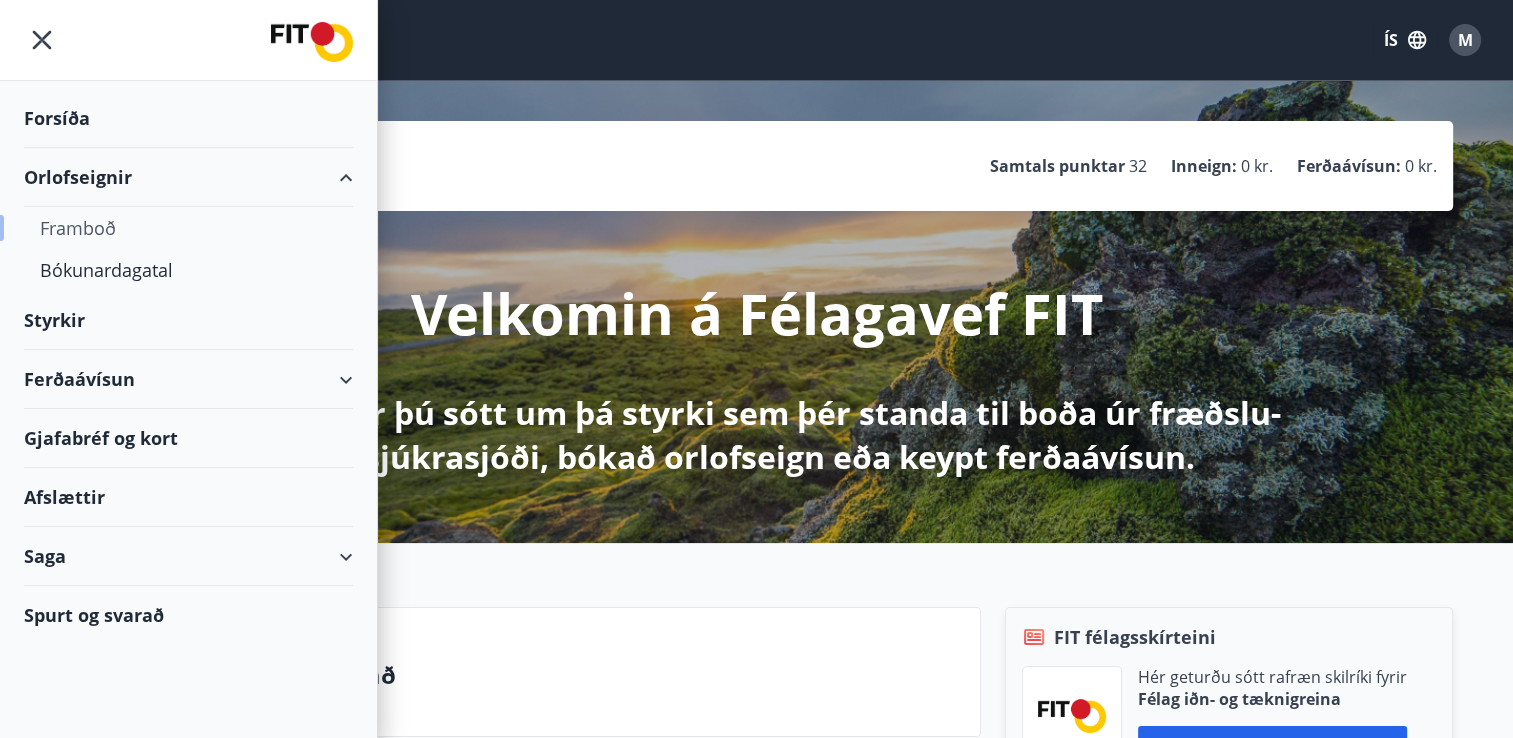 click on "Framboð" at bounding box center [188, 228] 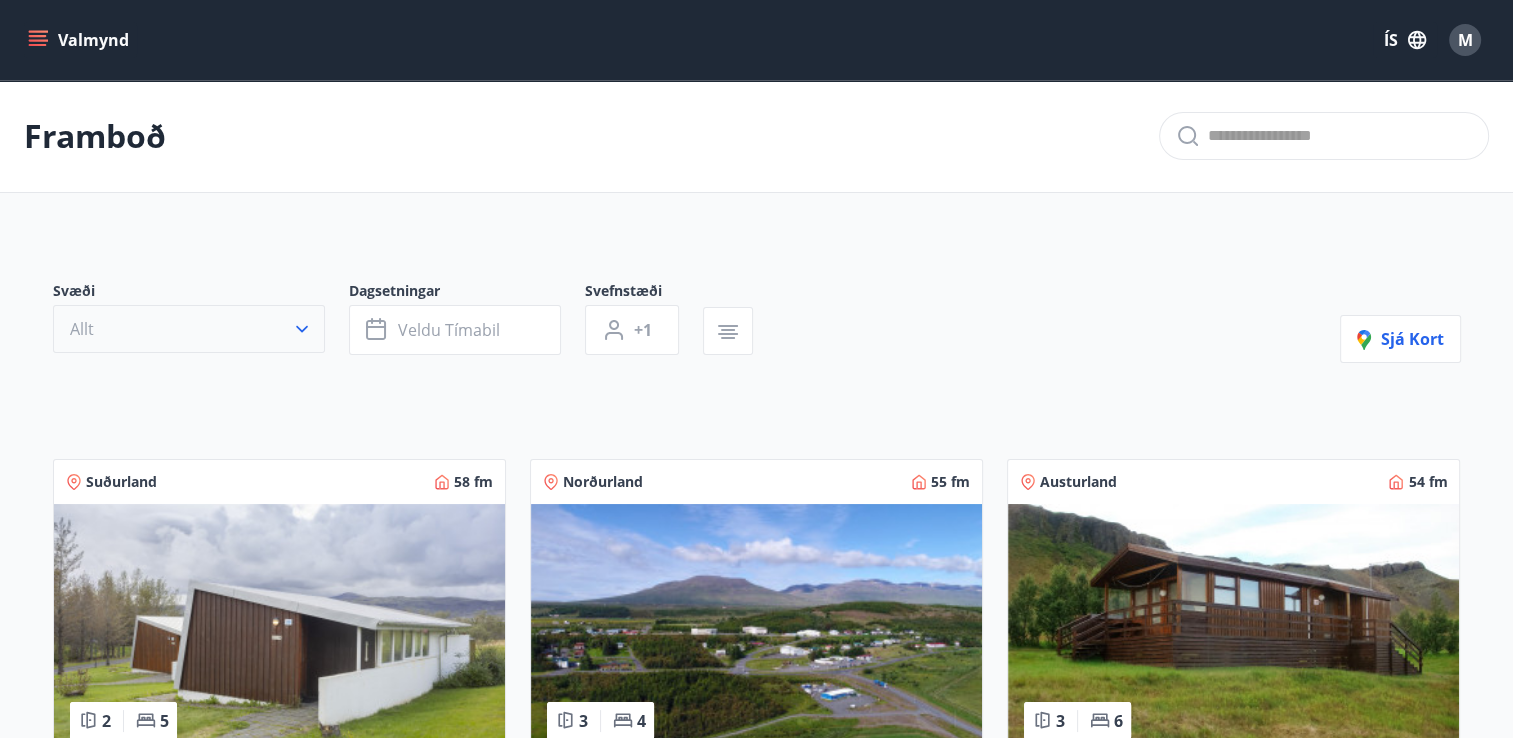 click 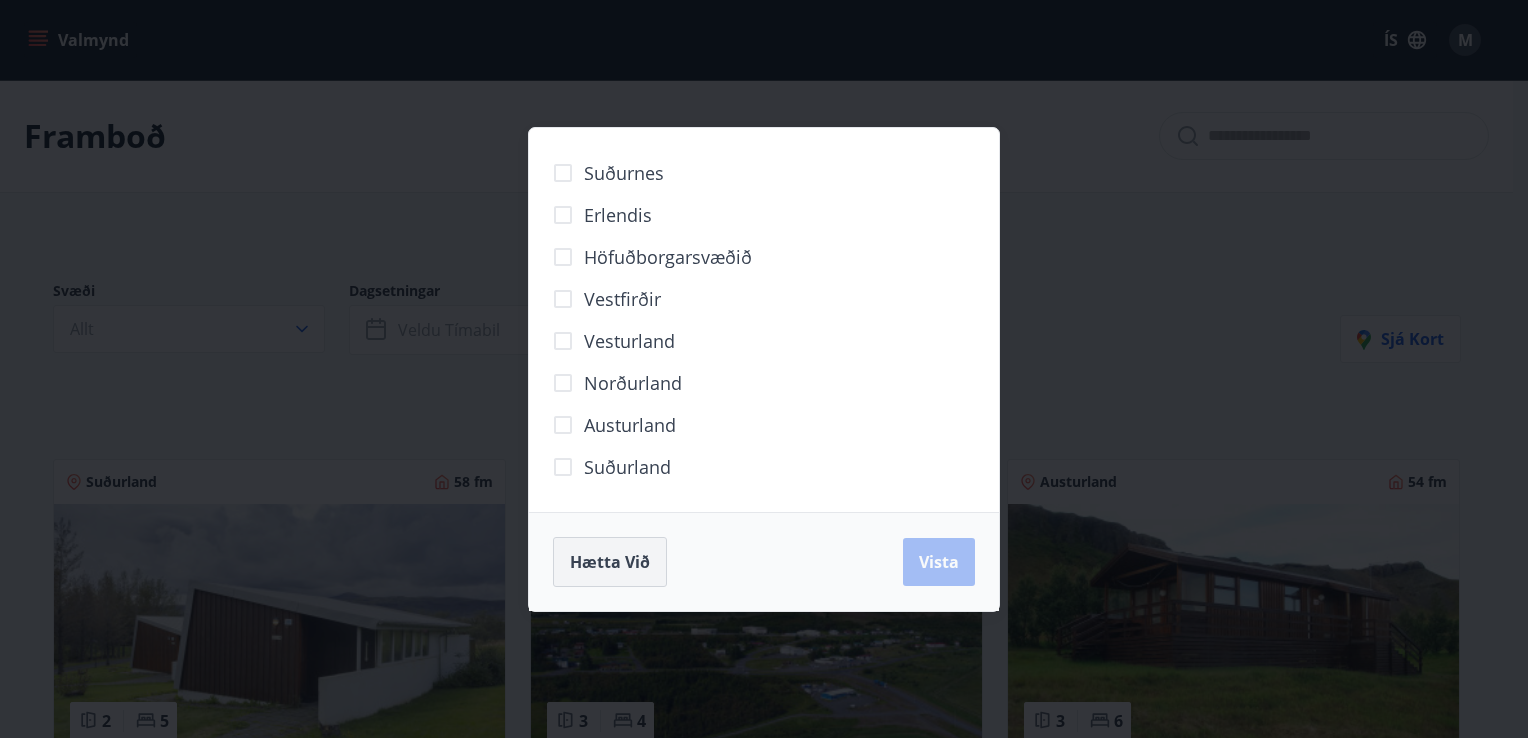click on "Hætta við" at bounding box center [610, 562] 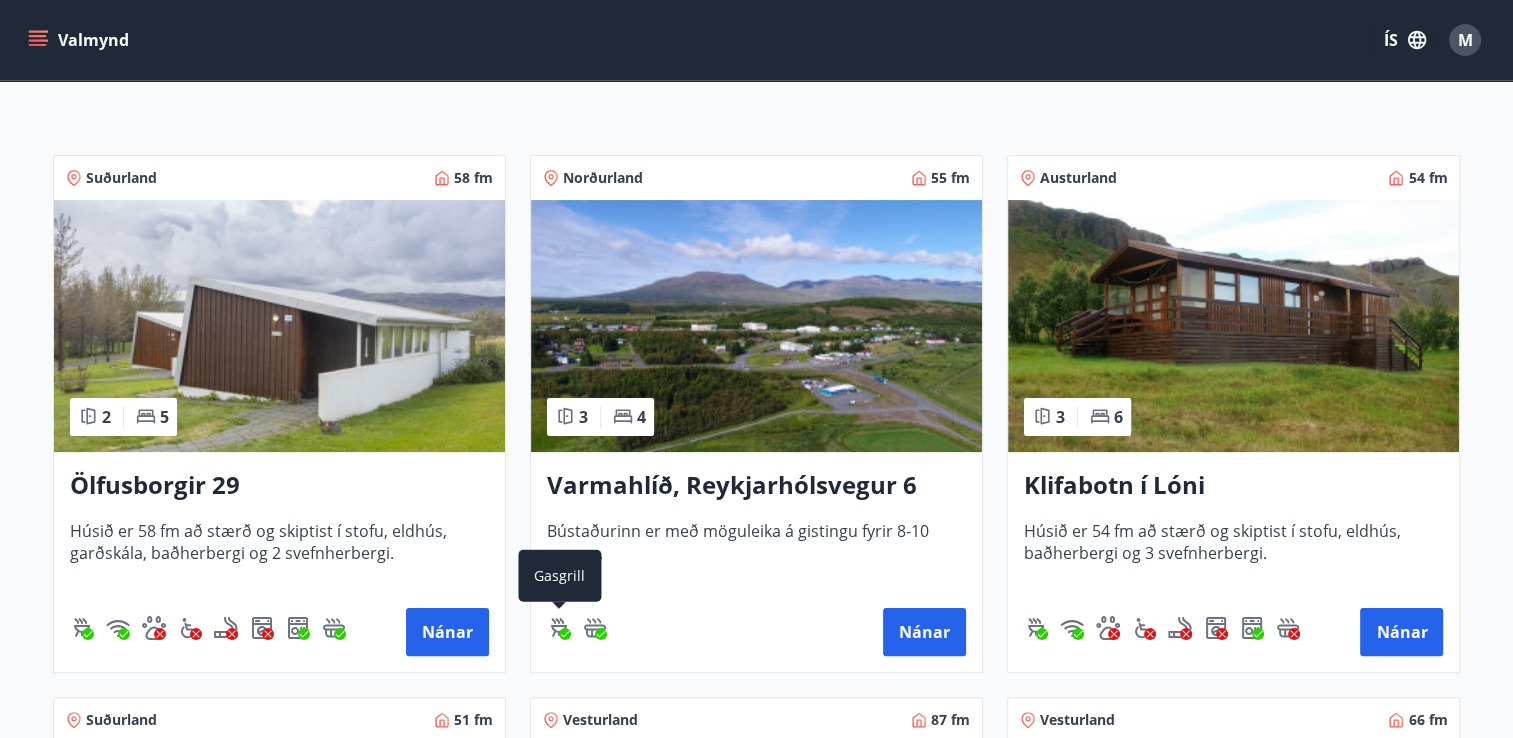 scroll, scrollTop: 300, scrollLeft: 0, axis: vertical 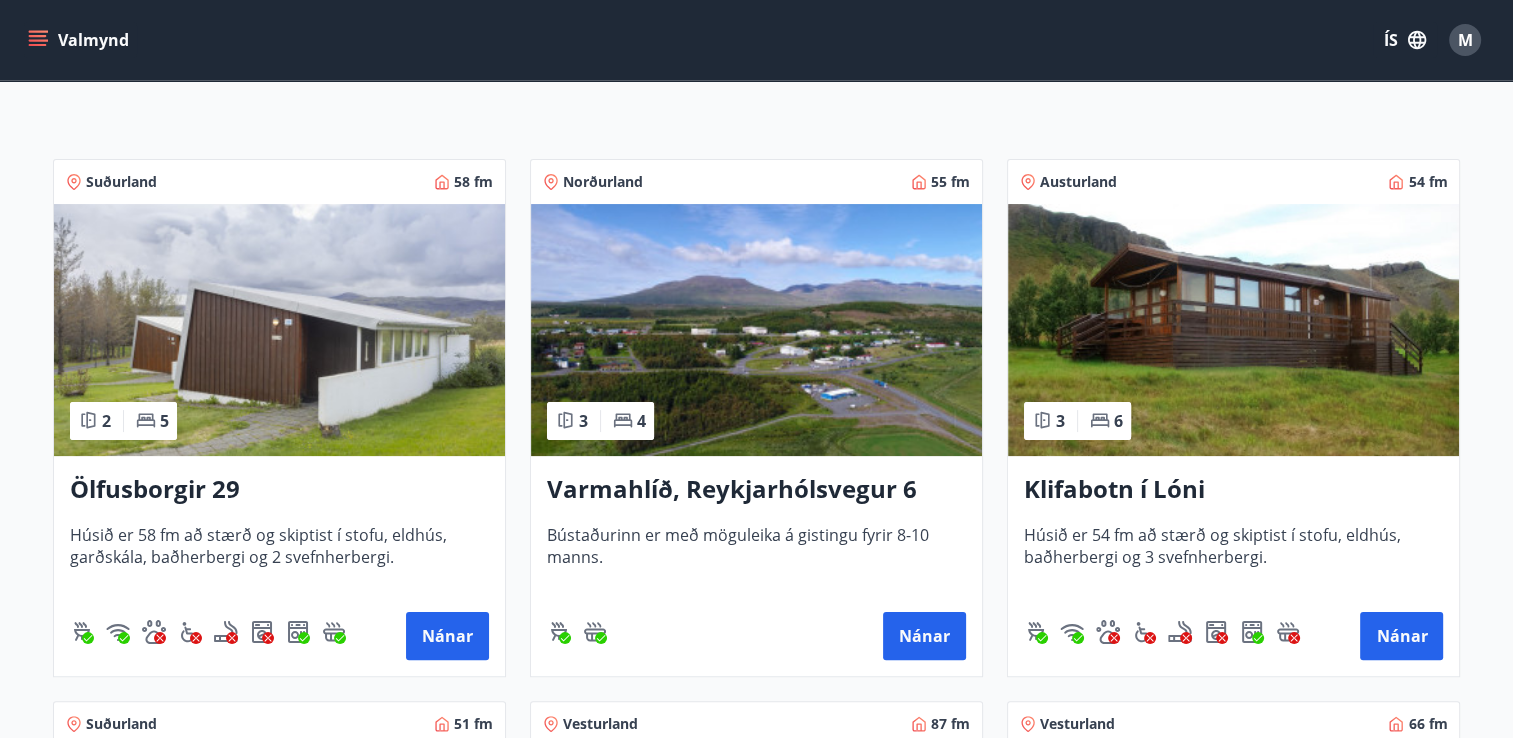 click on "Ölfusborgir 29" at bounding box center (279, 490) 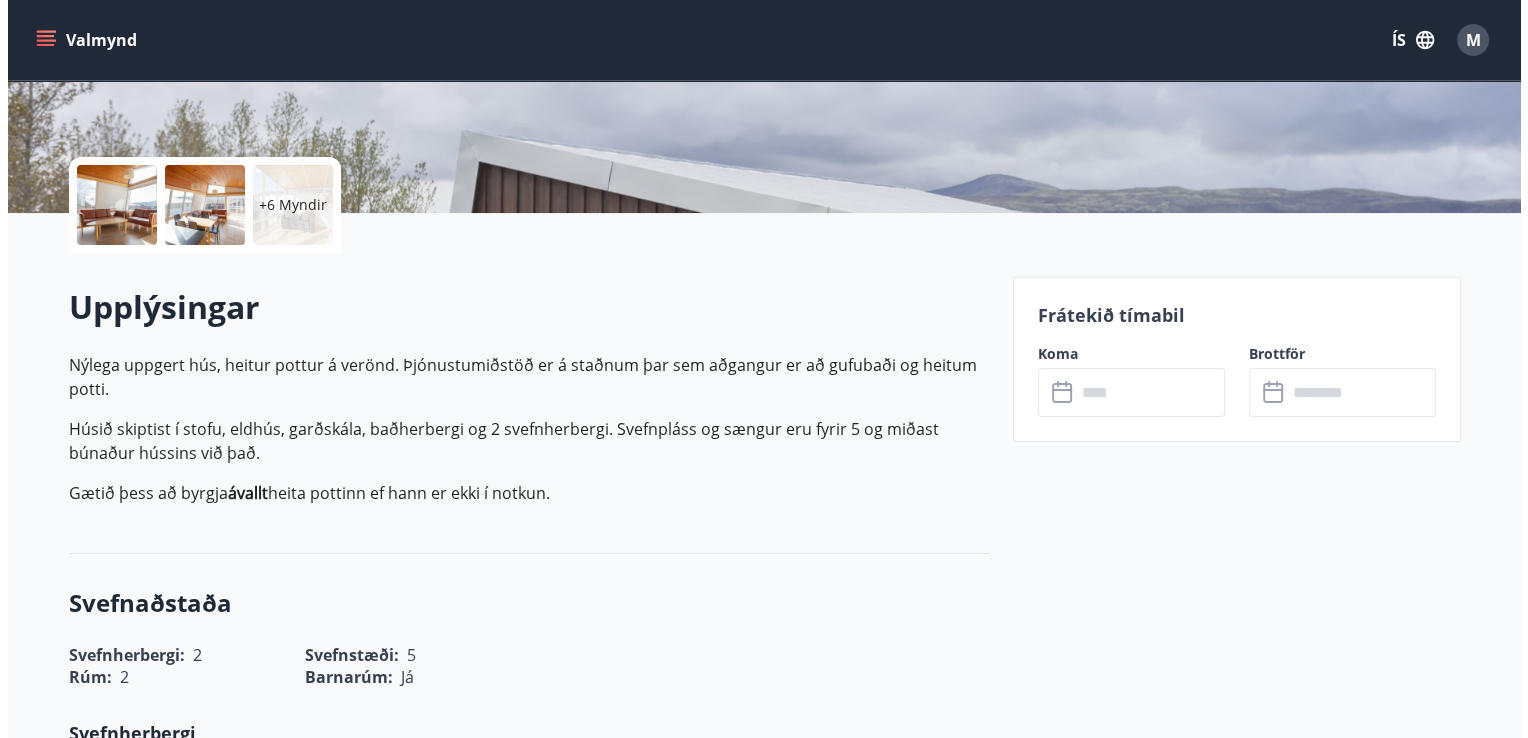 scroll, scrollTop: 400, scrollLeft: 0, axis: vertical 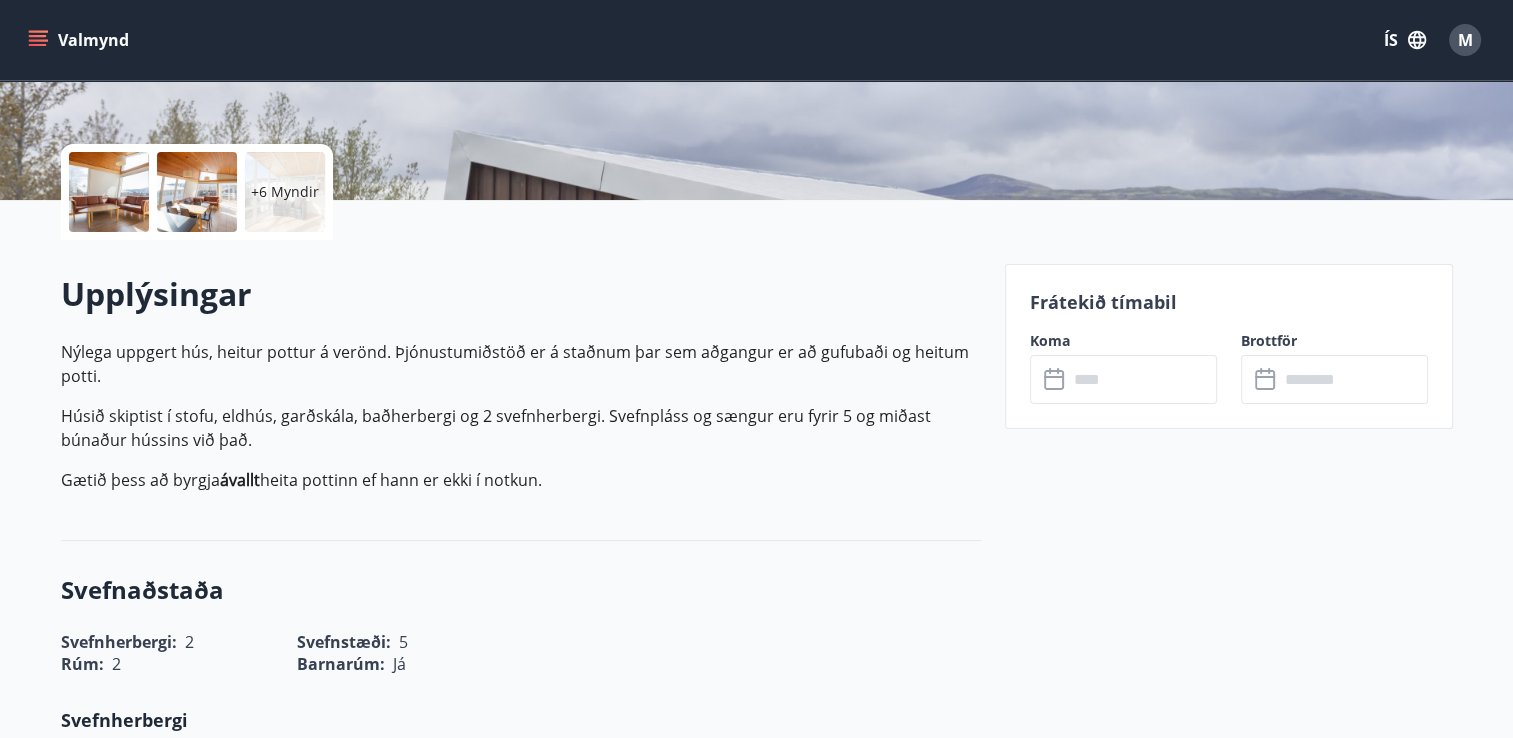 click at bounding box center [109, 192] 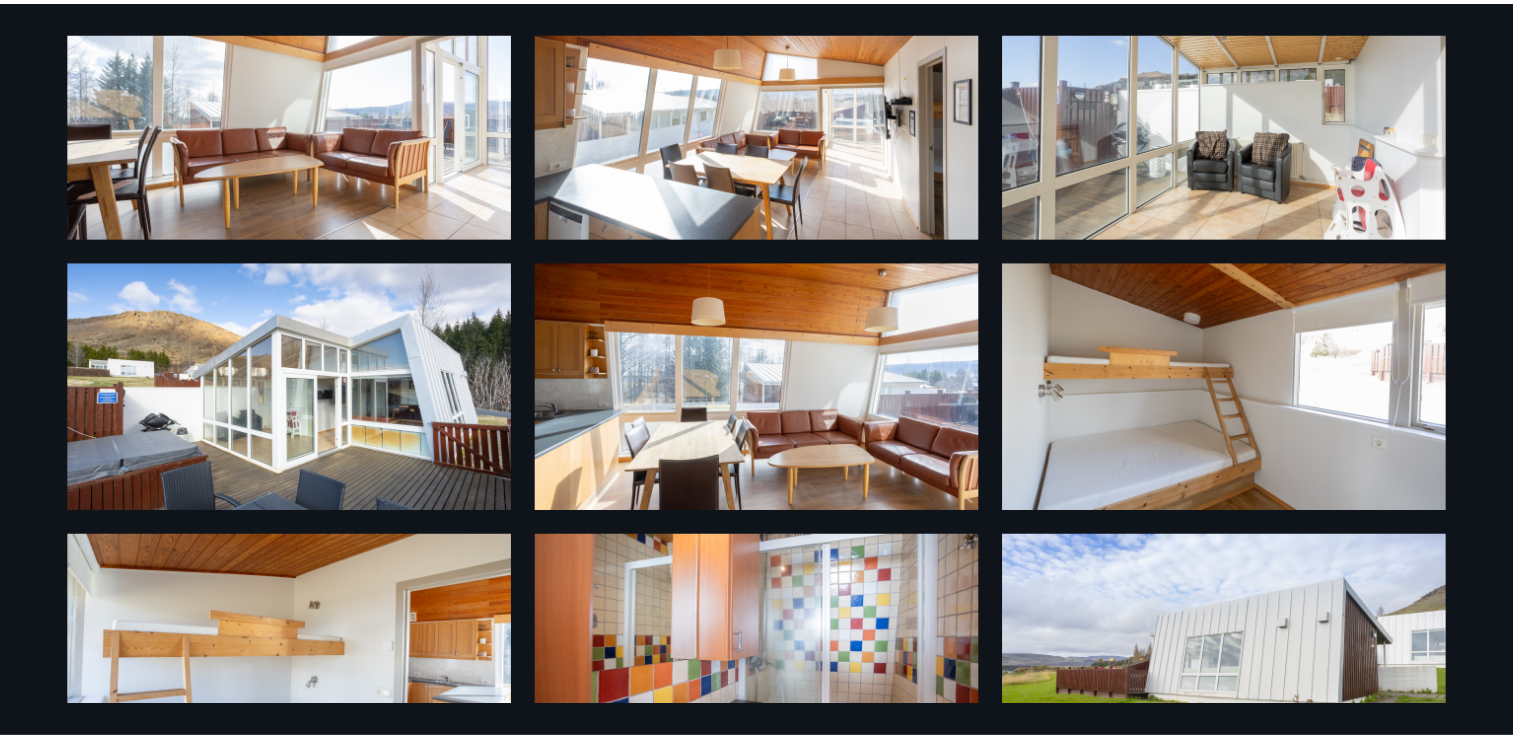 scroll, scrollTop: 0, scrollLeft: 0, axis: both 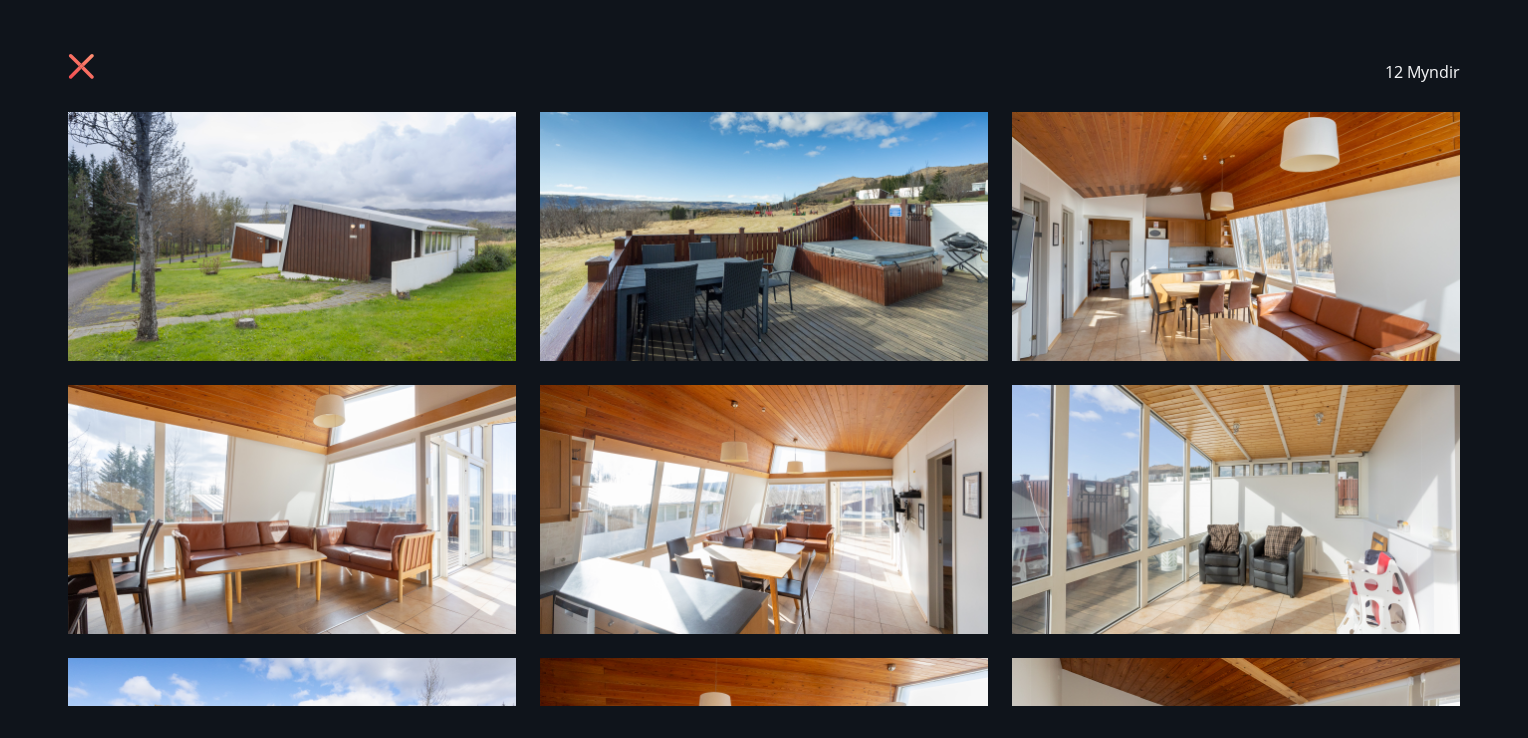 click on "12   Myndir" at bounding box center [764, 72] 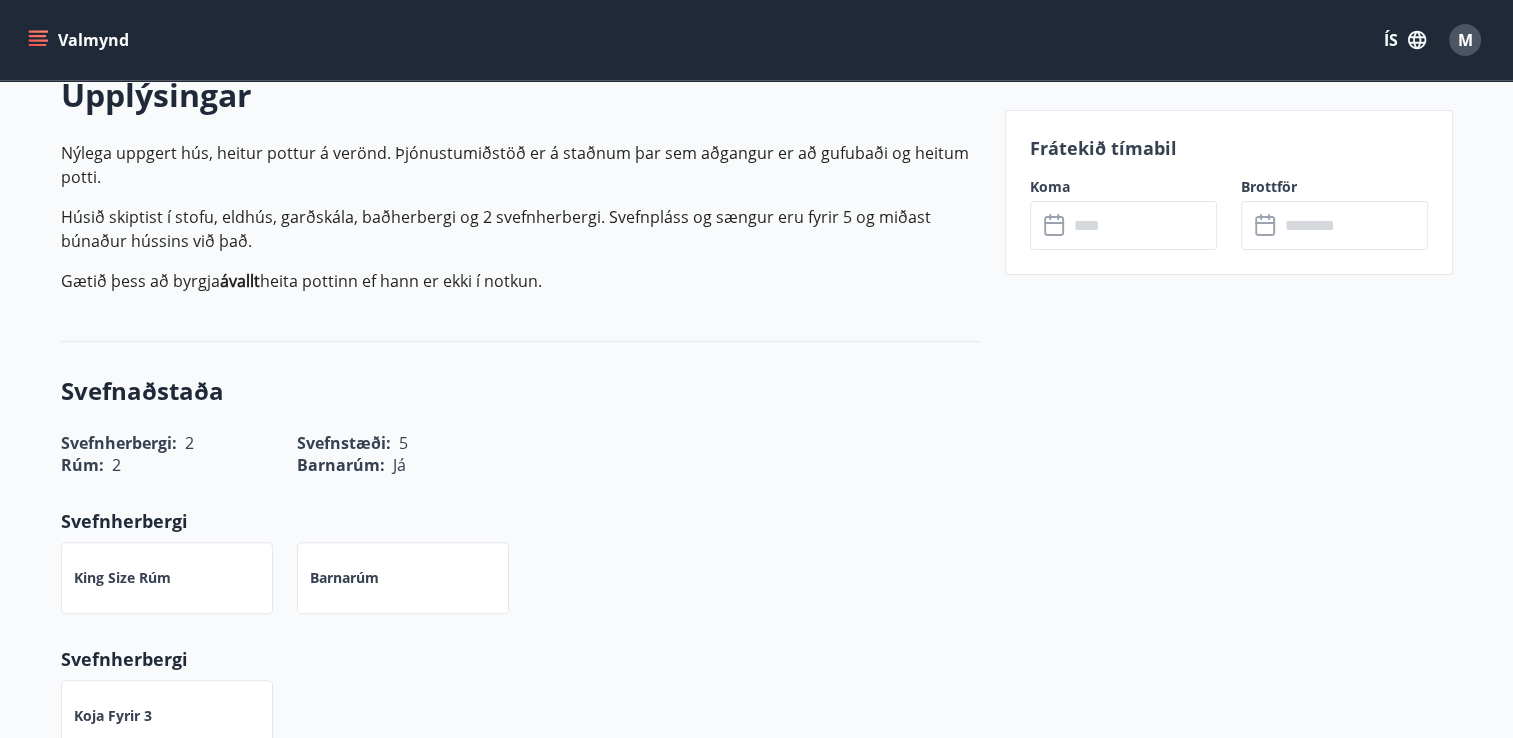 scroll, scrollTop: 600, scrollLeft: 0, axis: vertical 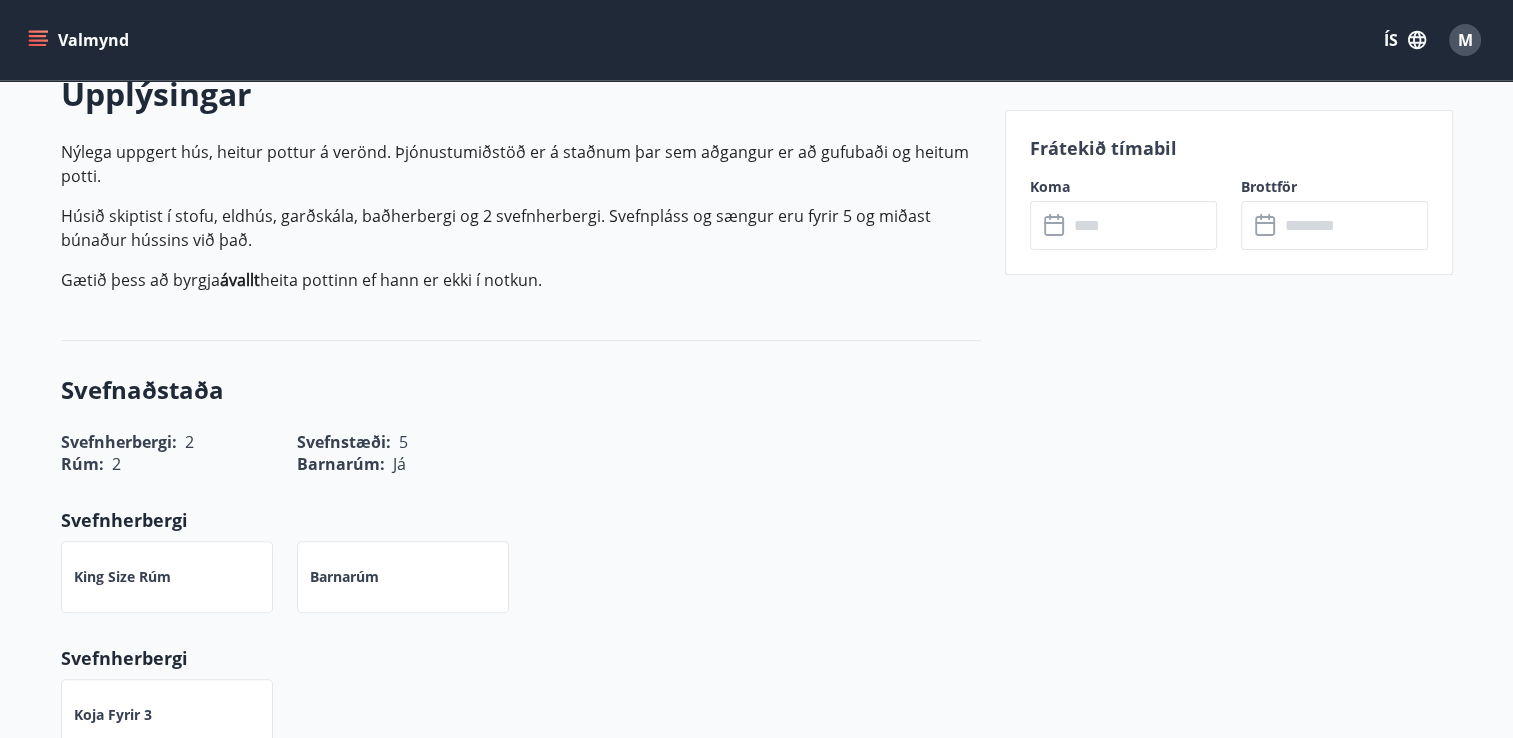 click at bounding box center (1142, 225) 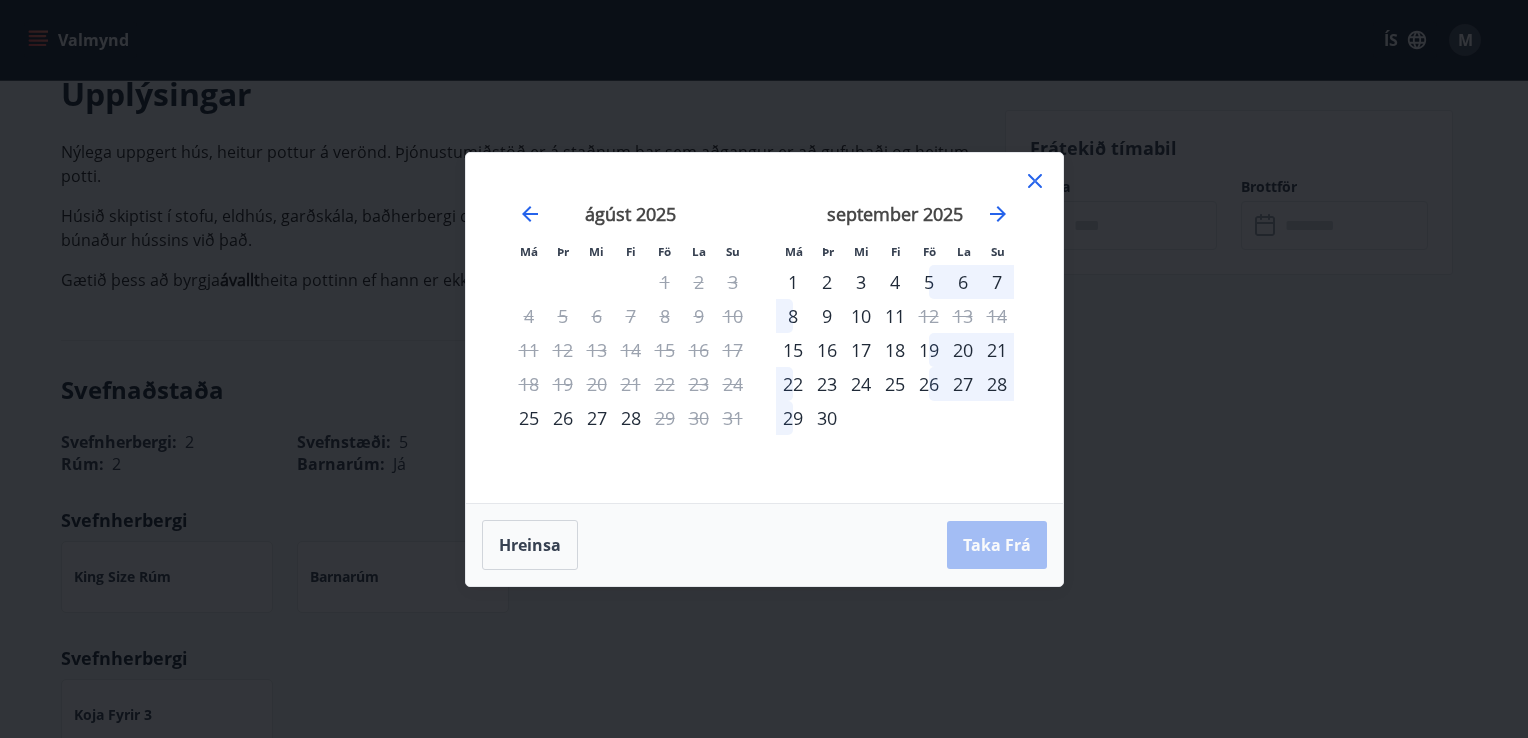 click on "5" at bounding box center (929, 282) 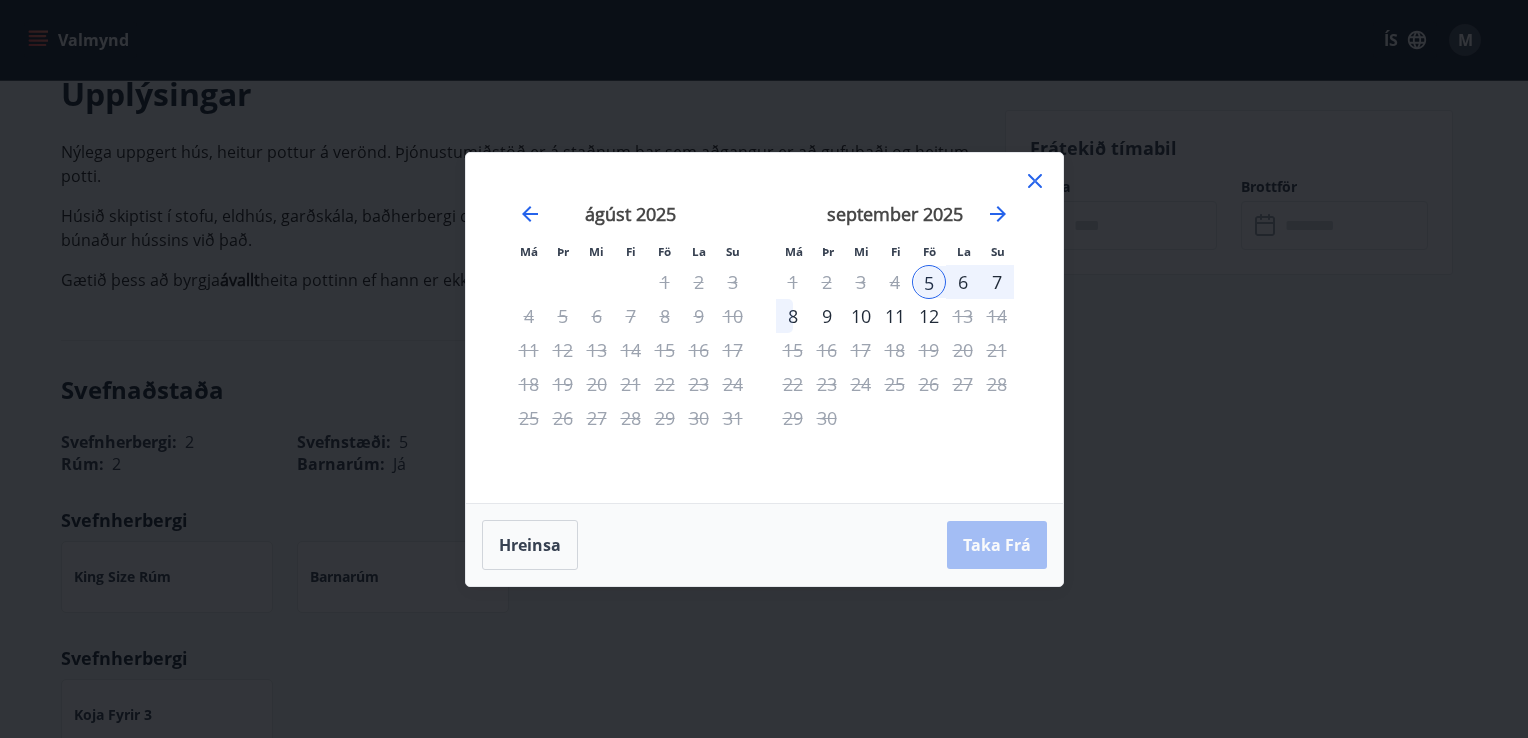 click on "8" at bounding box center [793, 316] 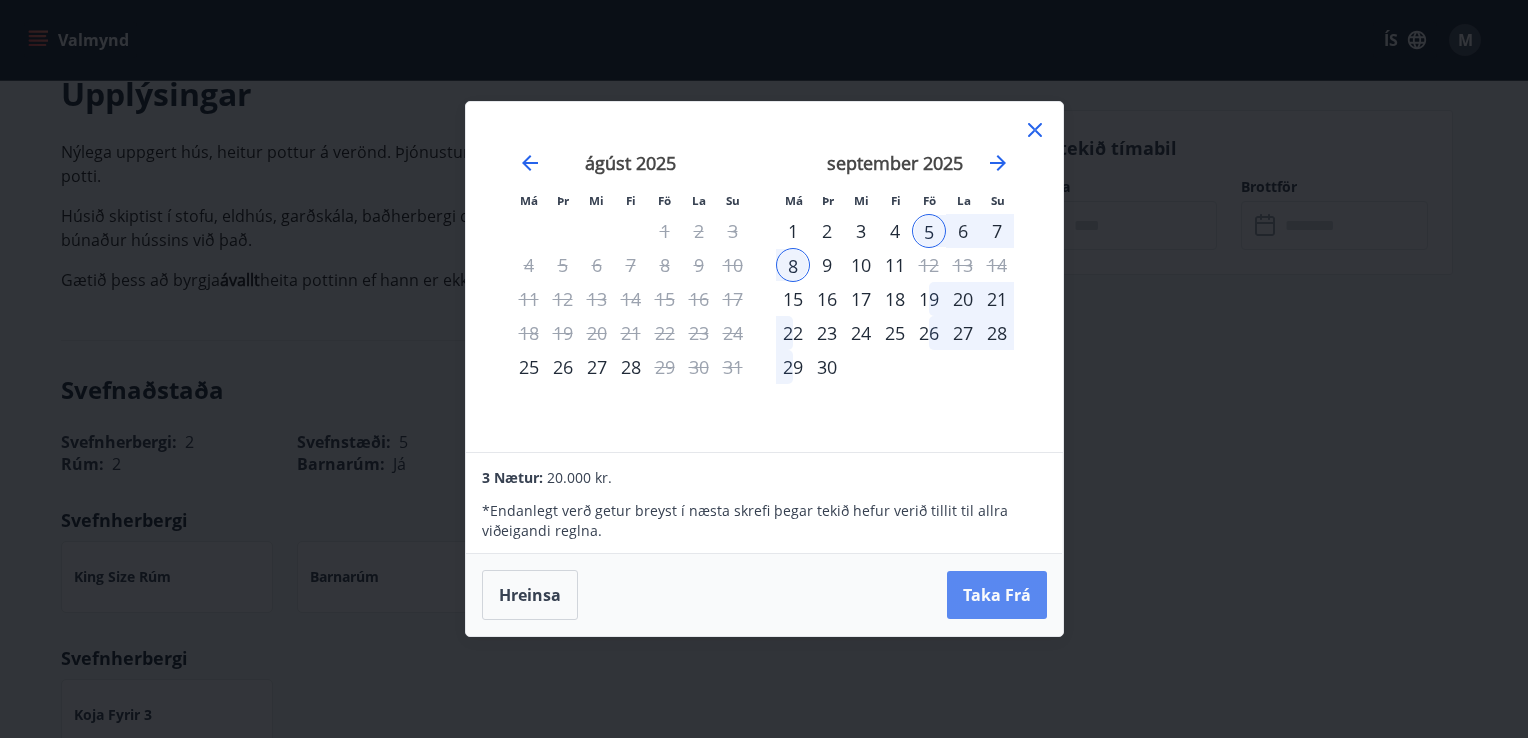 click on "Taka Frá" at bounding box center [997, 595] 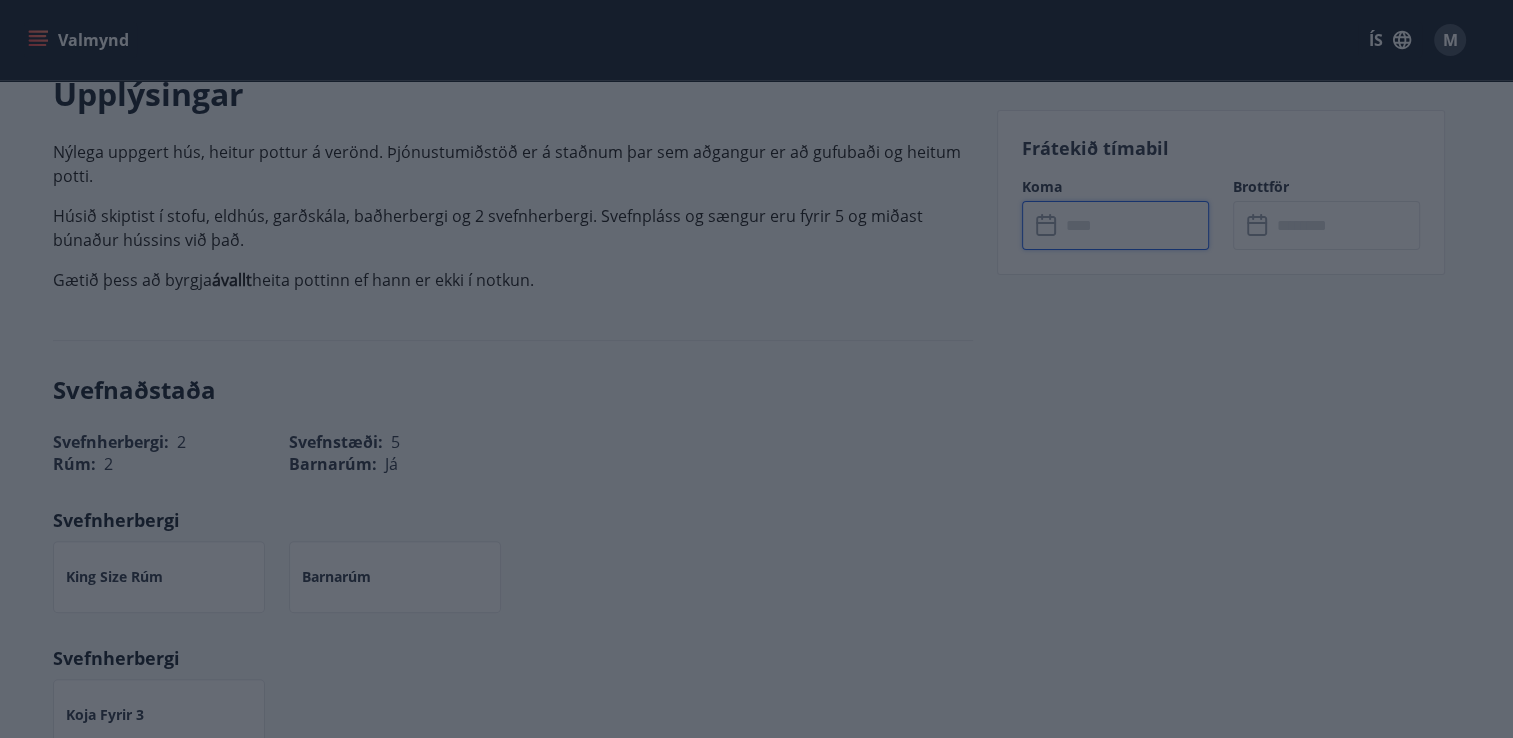 type on "******" 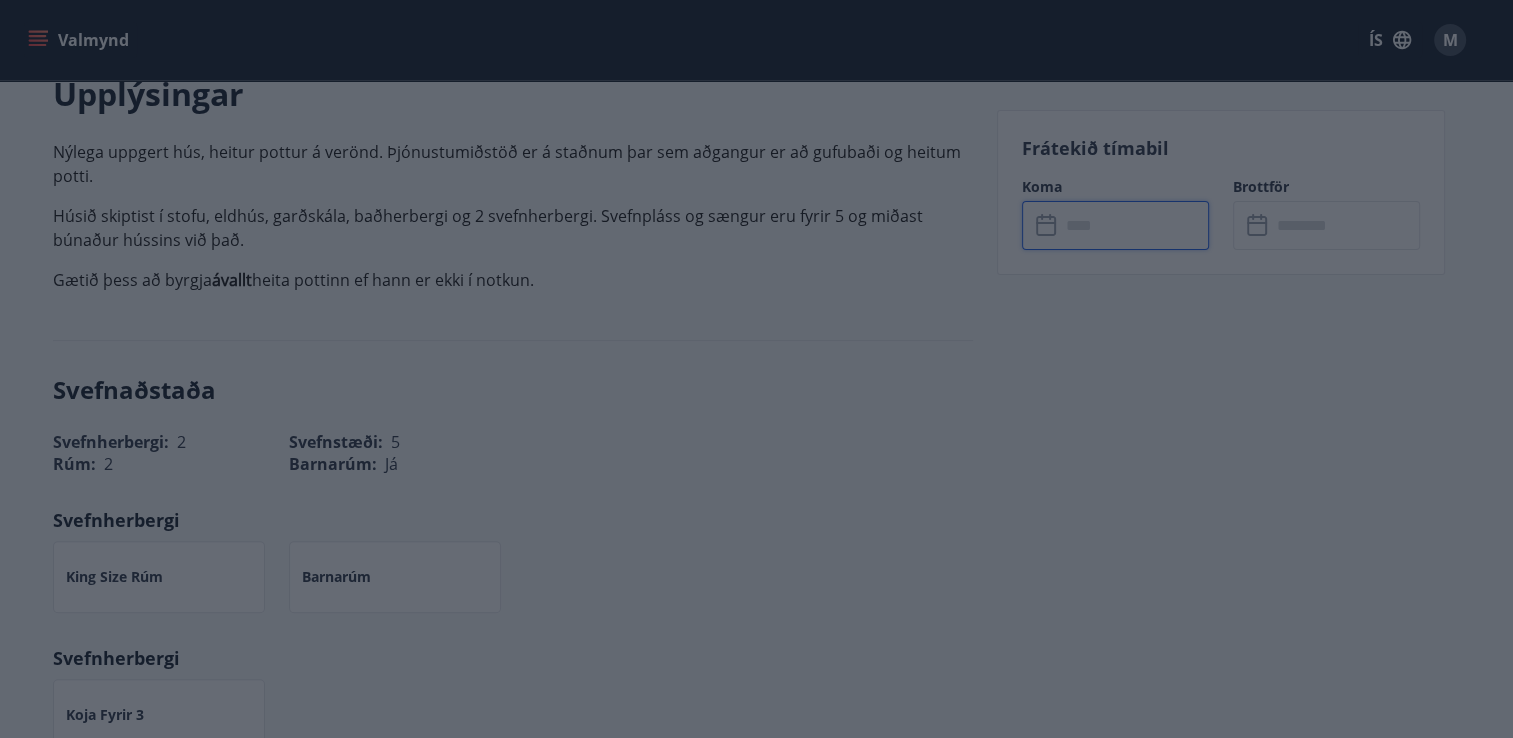 type on "******" 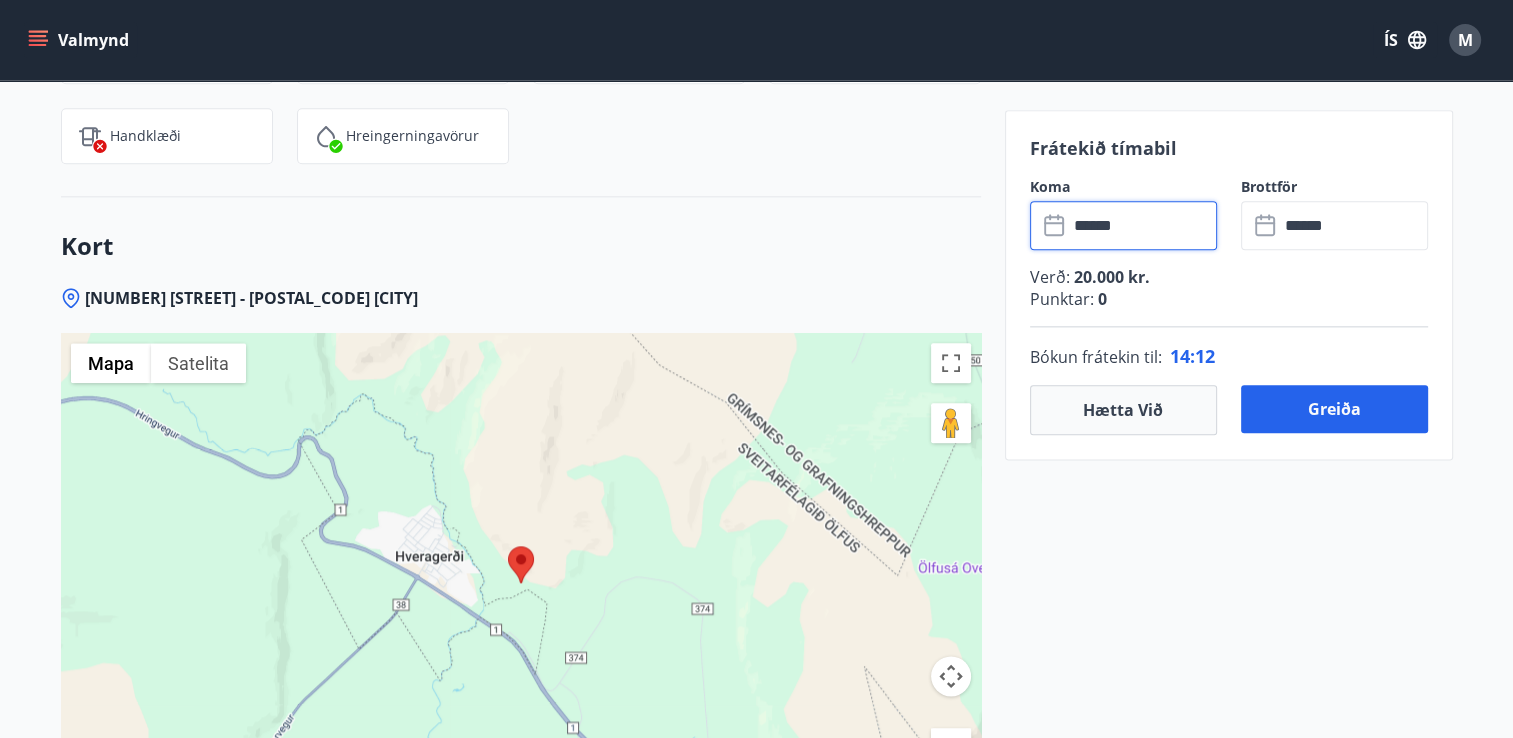 scroll, scrollTop: 2400, scrollLeft: 0, axis: vertical 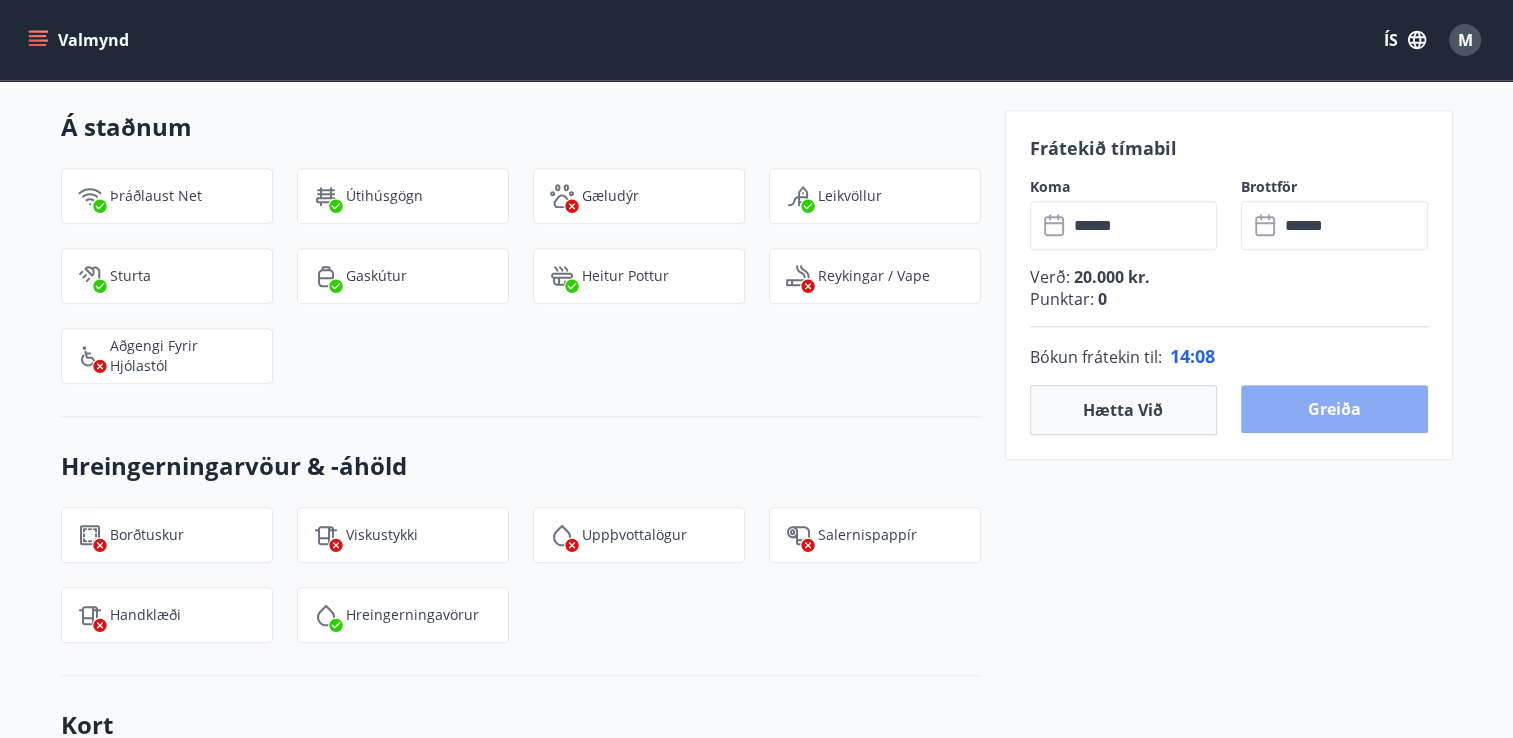 click on "Greiða" at bounding box center (1334, 409) 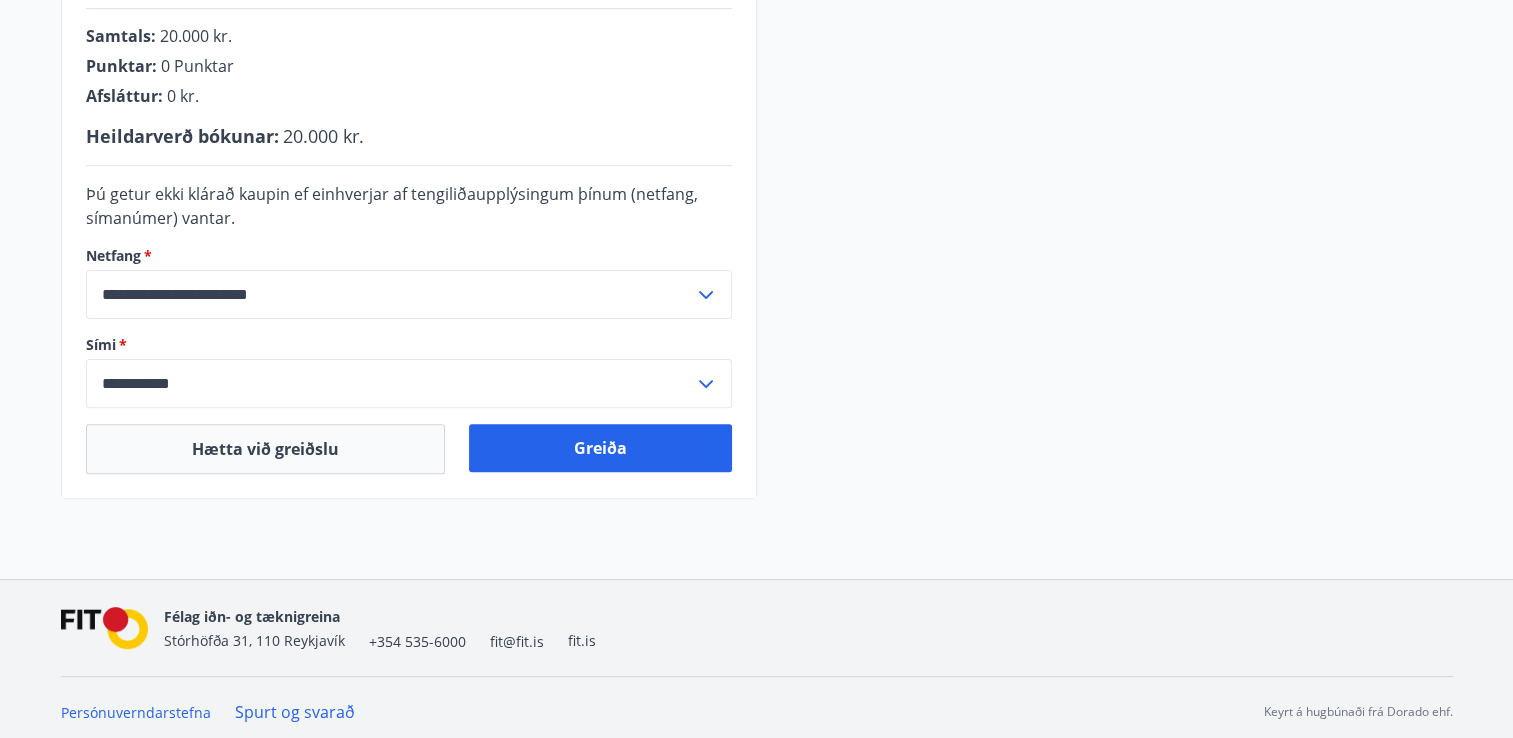 scroll, scrollTop: 582, scrollLeft: 0, axis: vertical 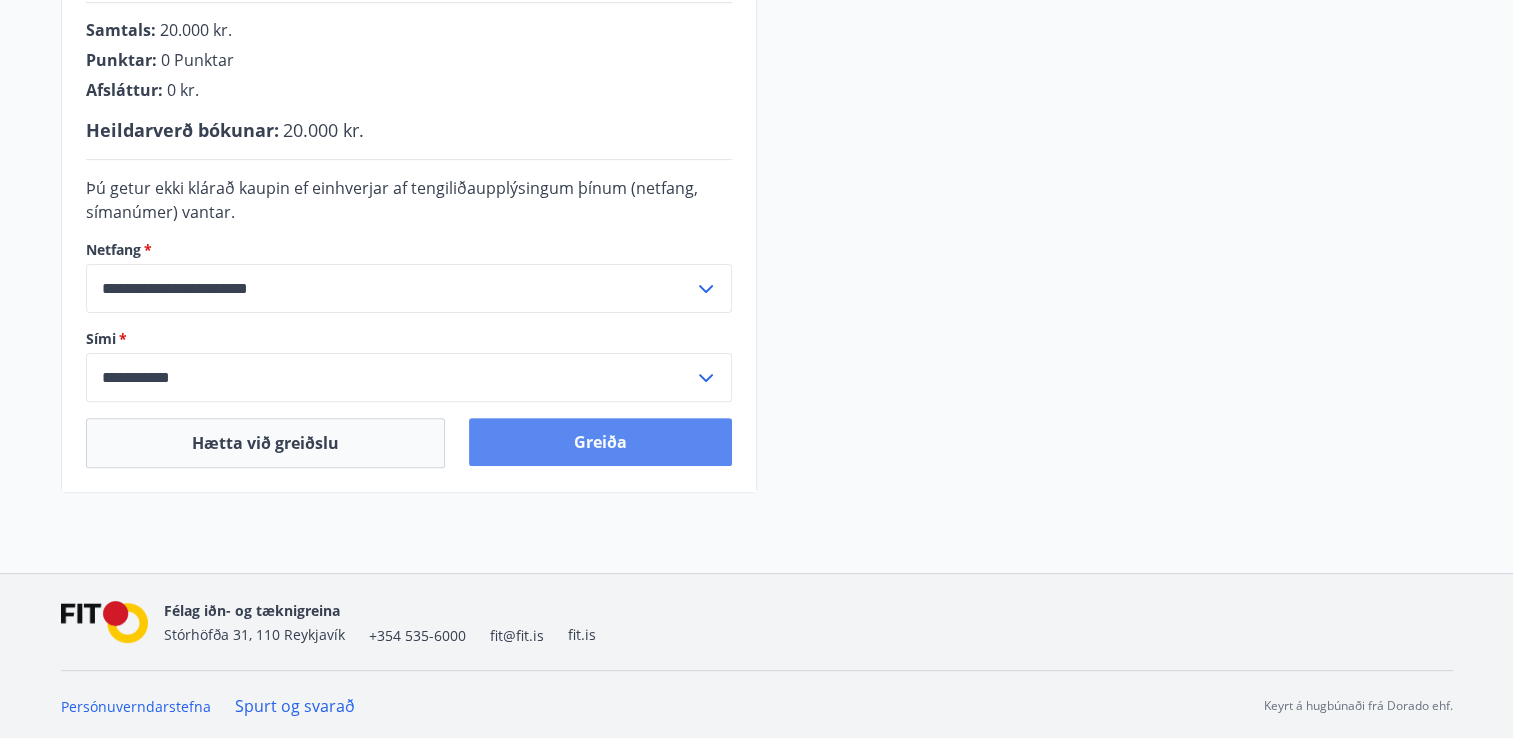 click on "Greiða" at bounding box center [600, 442] 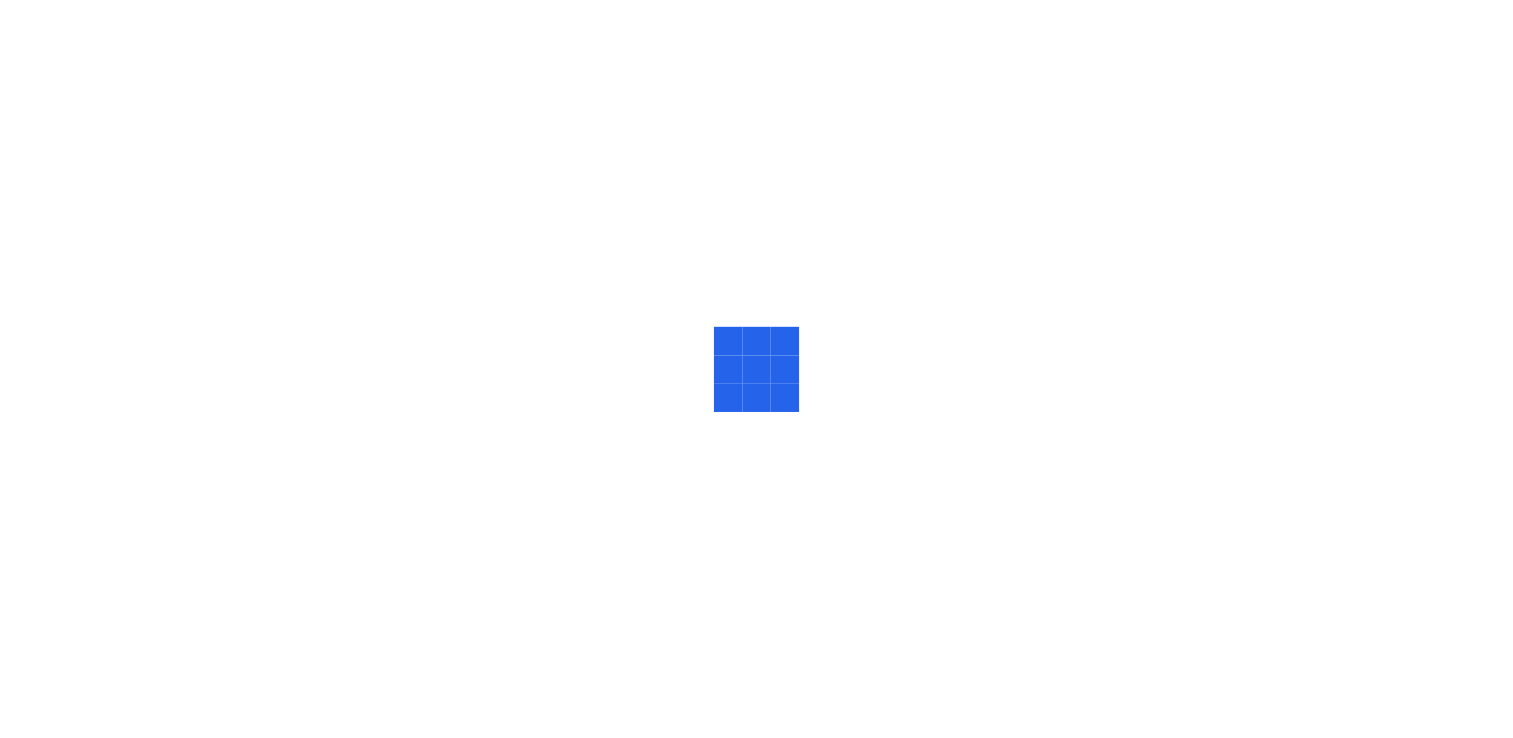 scroll, scrollTop: 0, scrollLeft: 0, axis: both 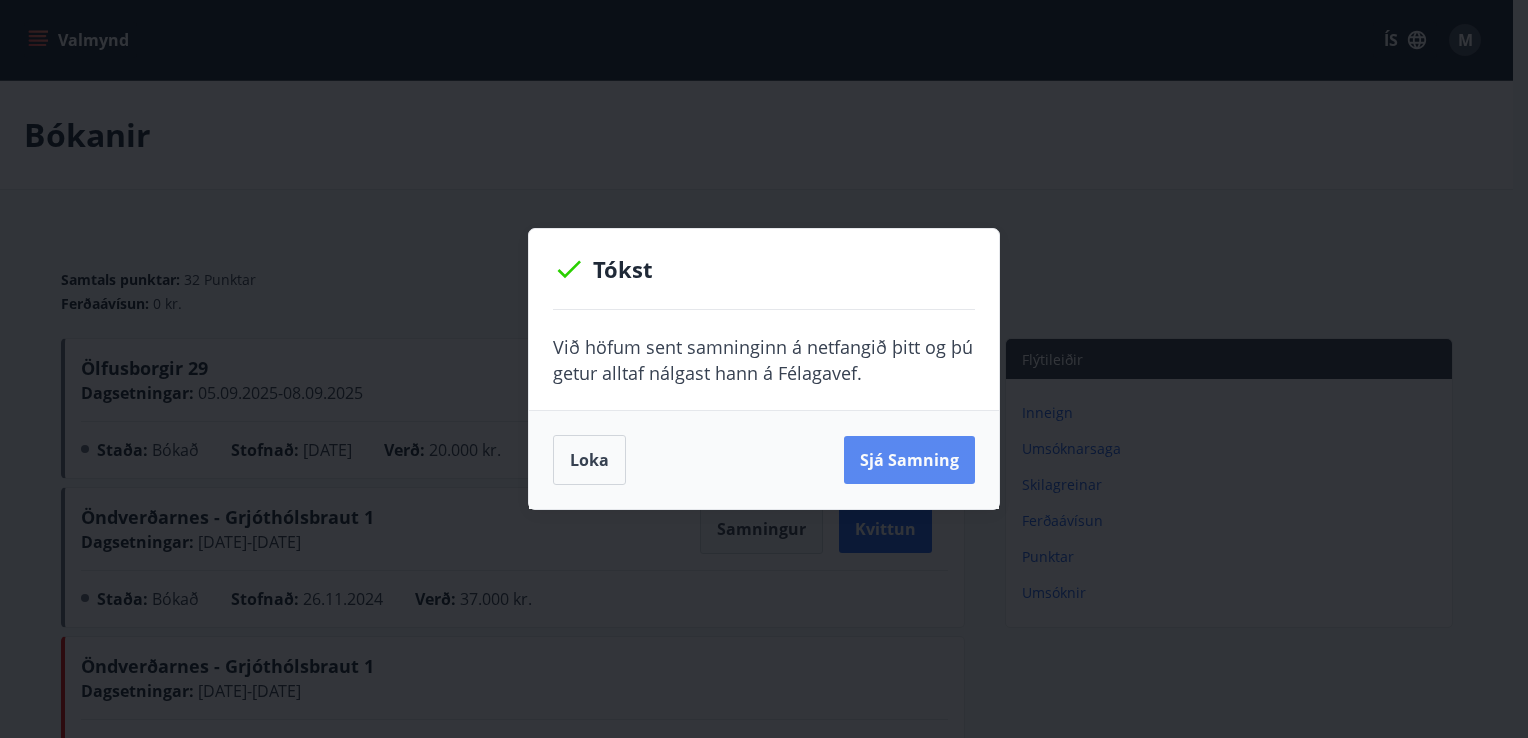 click on "Sjá samning" at bounding box center [909, 460] 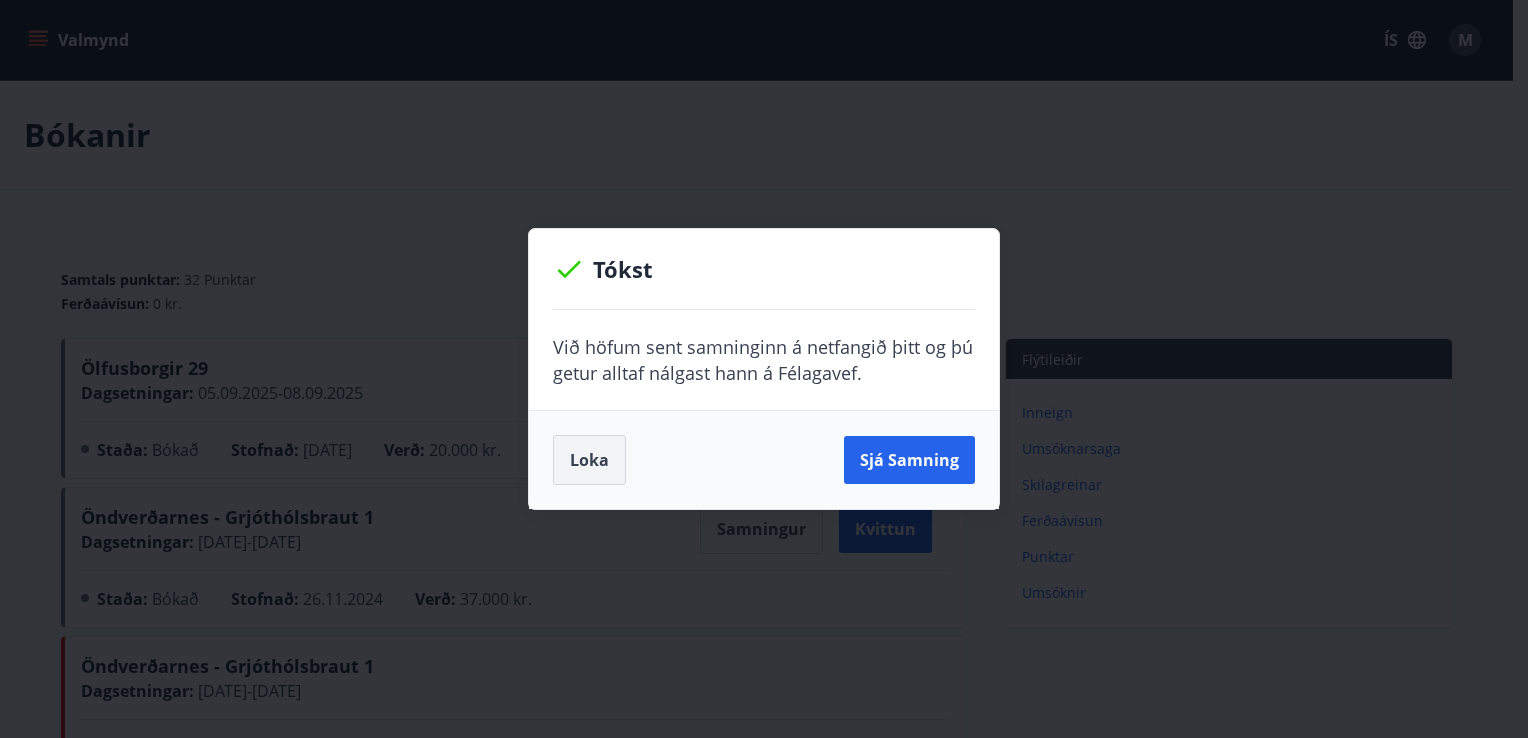 click on "Loka" at bounding box center (589, 460) 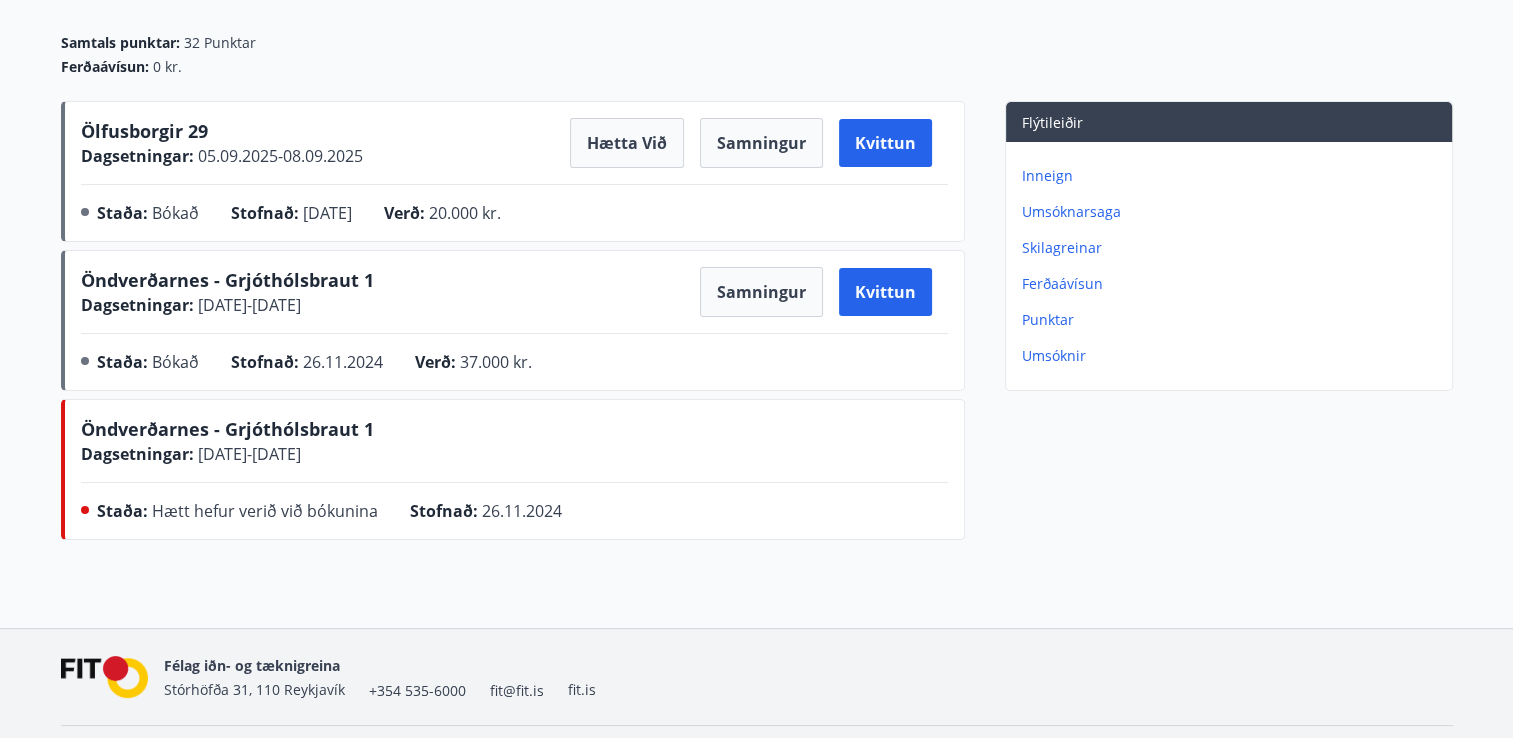 scroll, scrollTop: 0, scrollLeft: 0, axis: both 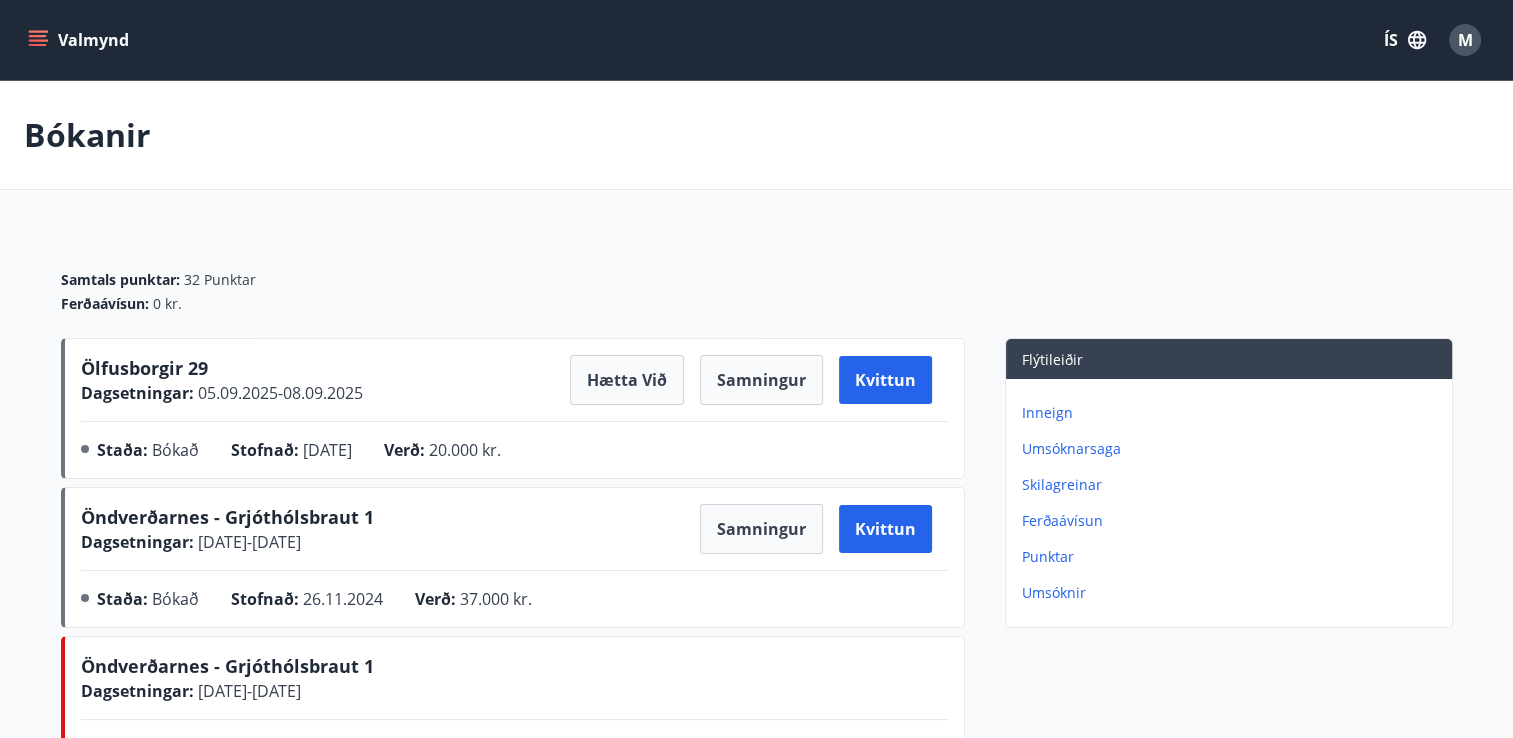 click 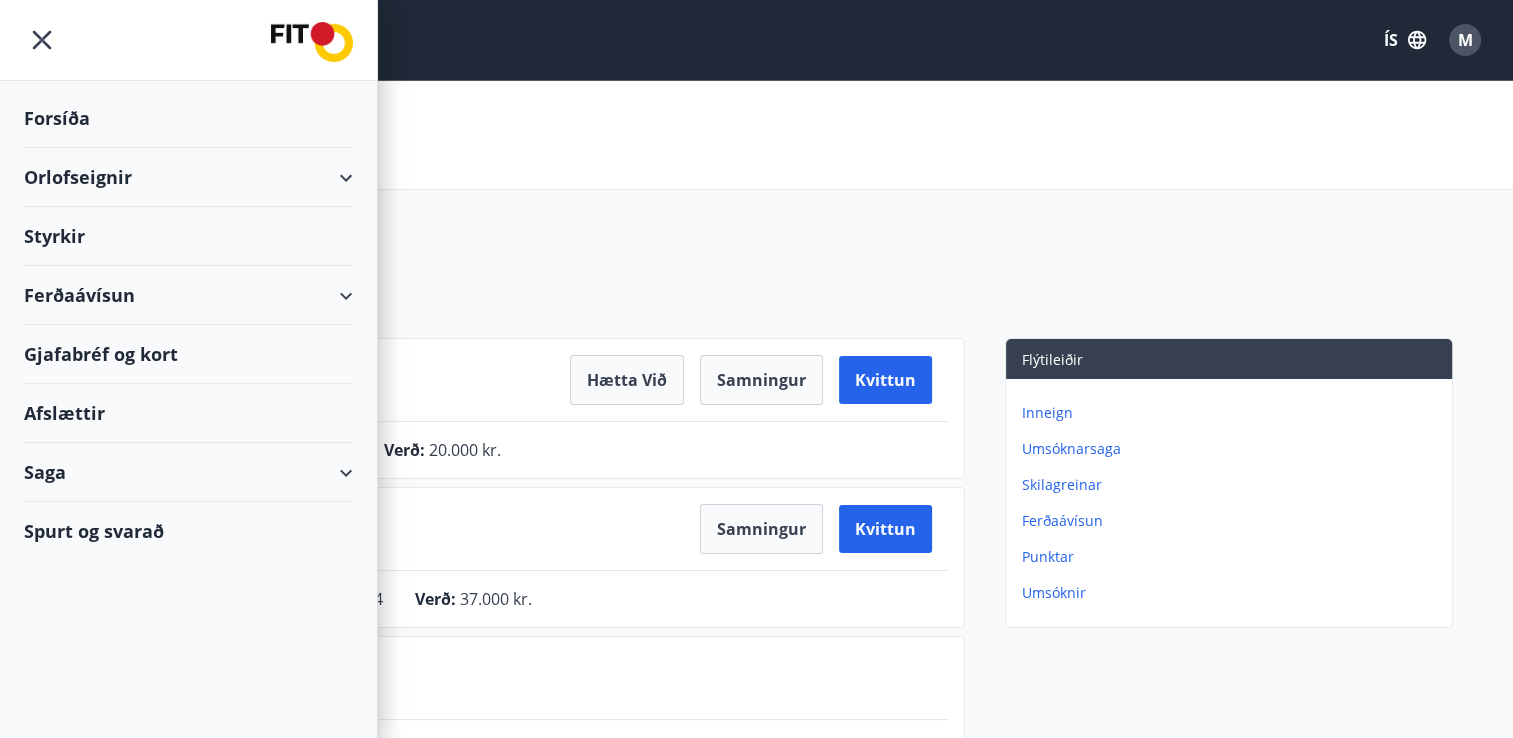 click on "Forsíða" at bounding box center [188, 118] 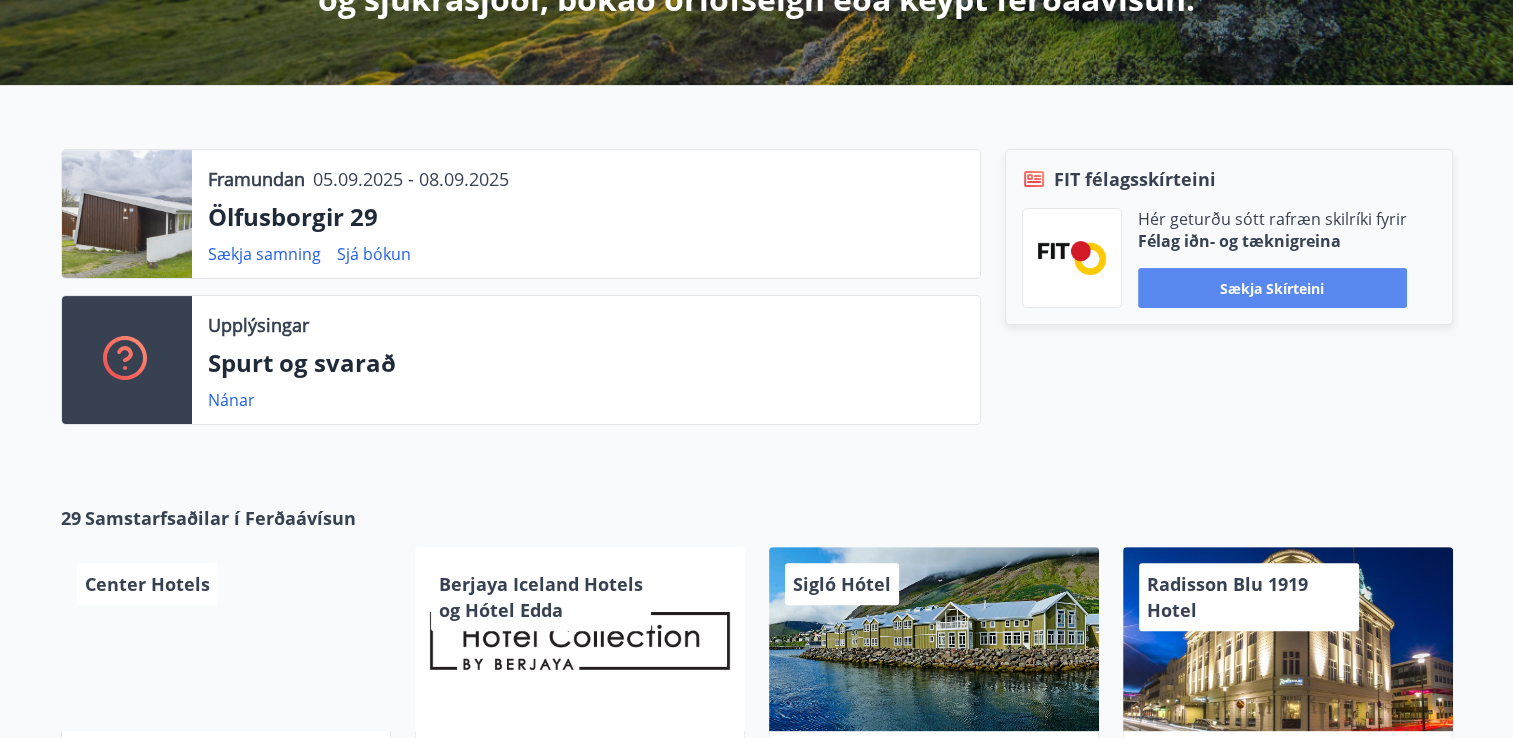 scroll, scrollTop: 400, scrollLeft: 0, axis: vertical 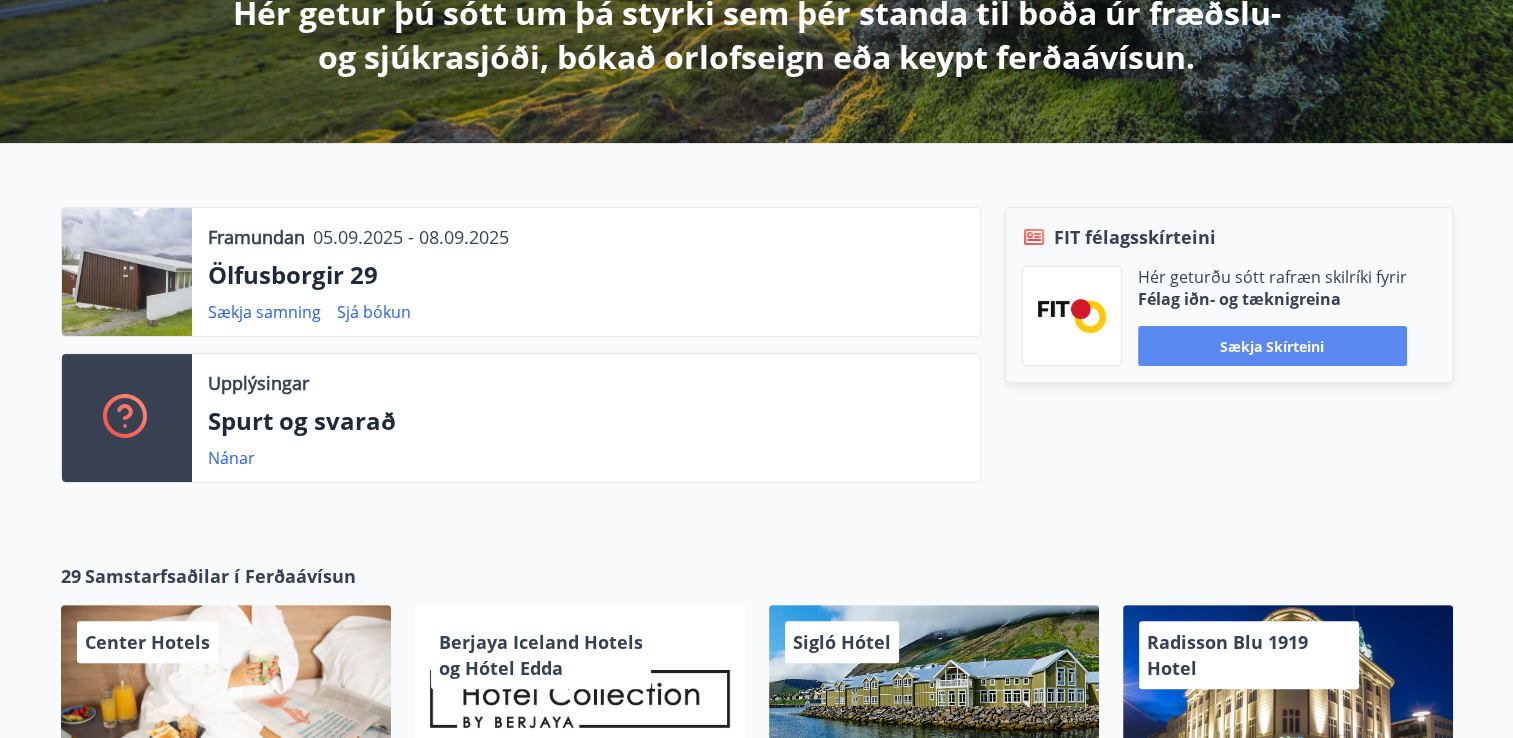 click on "Sækja skírteini" at bounding box center [1272, 346] 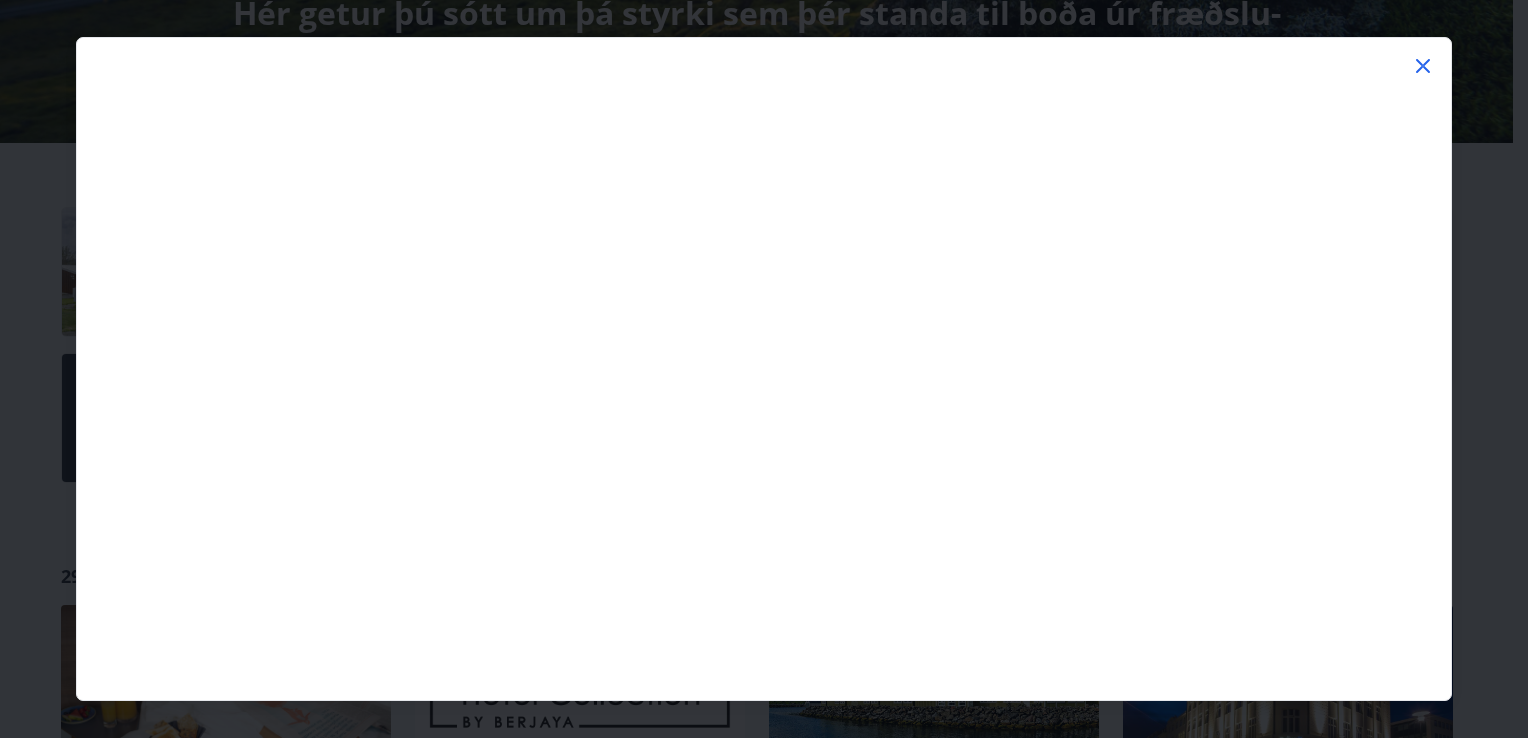 click 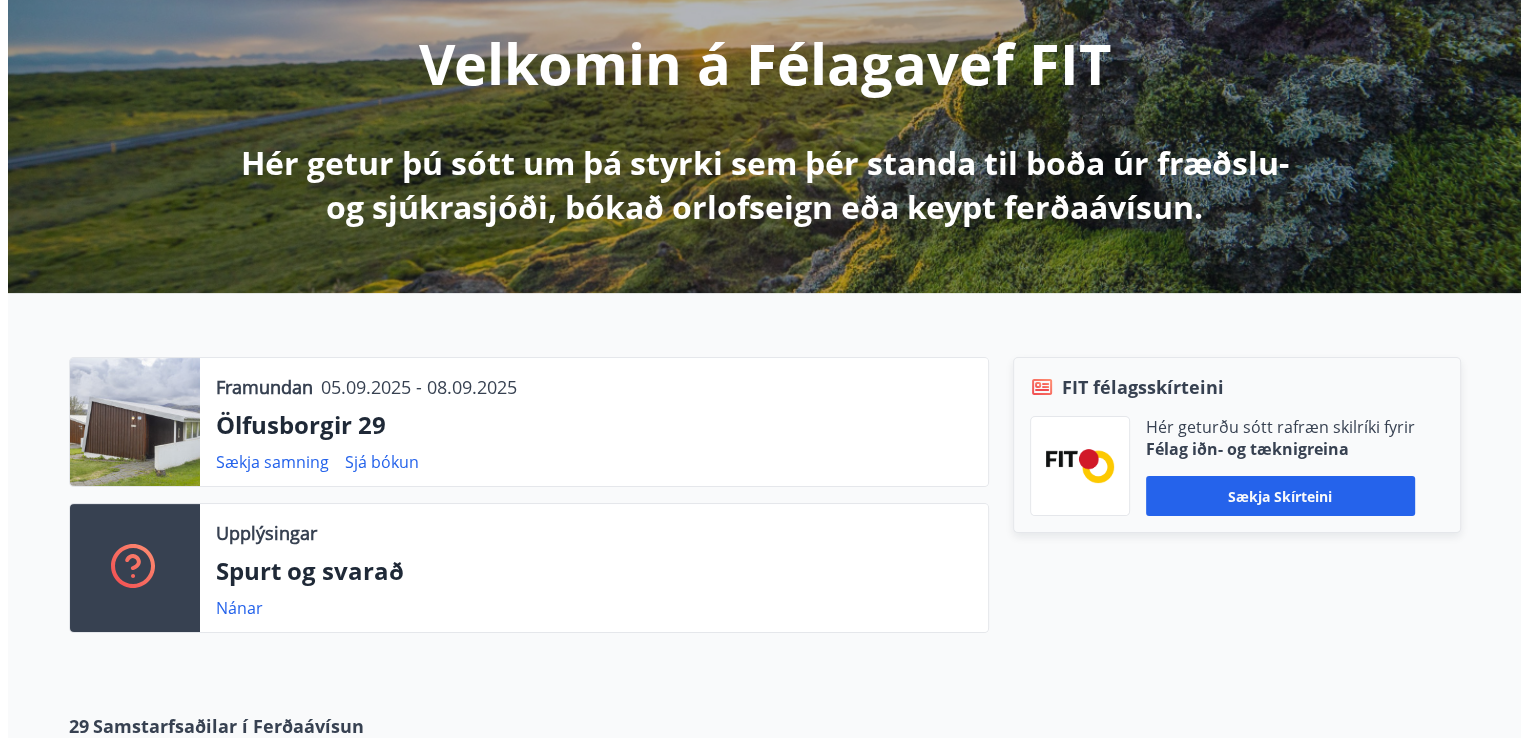 scroll, scrollTop: 0, scrollLeft: 0, axis: both 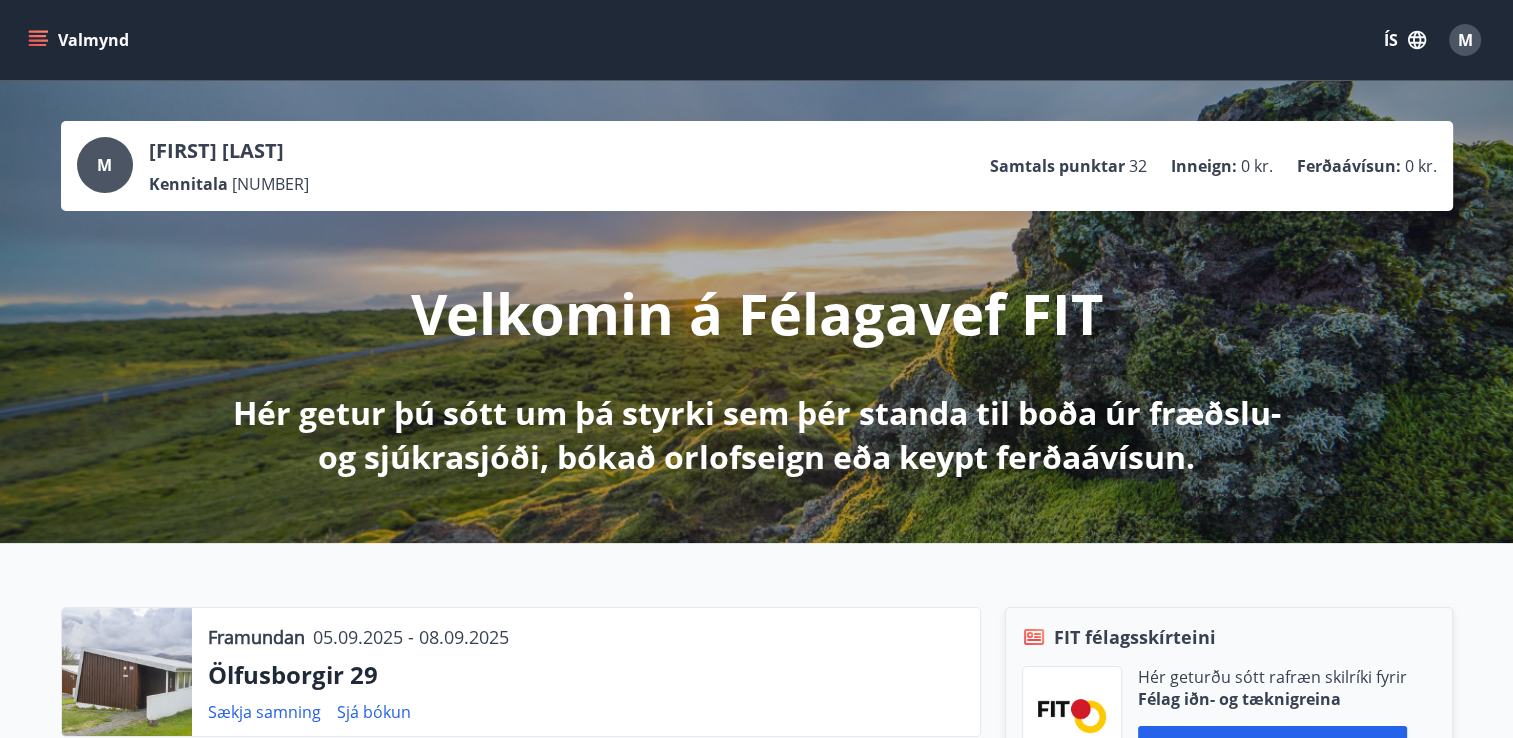 click on "M" at bounding box center (1465, 40) 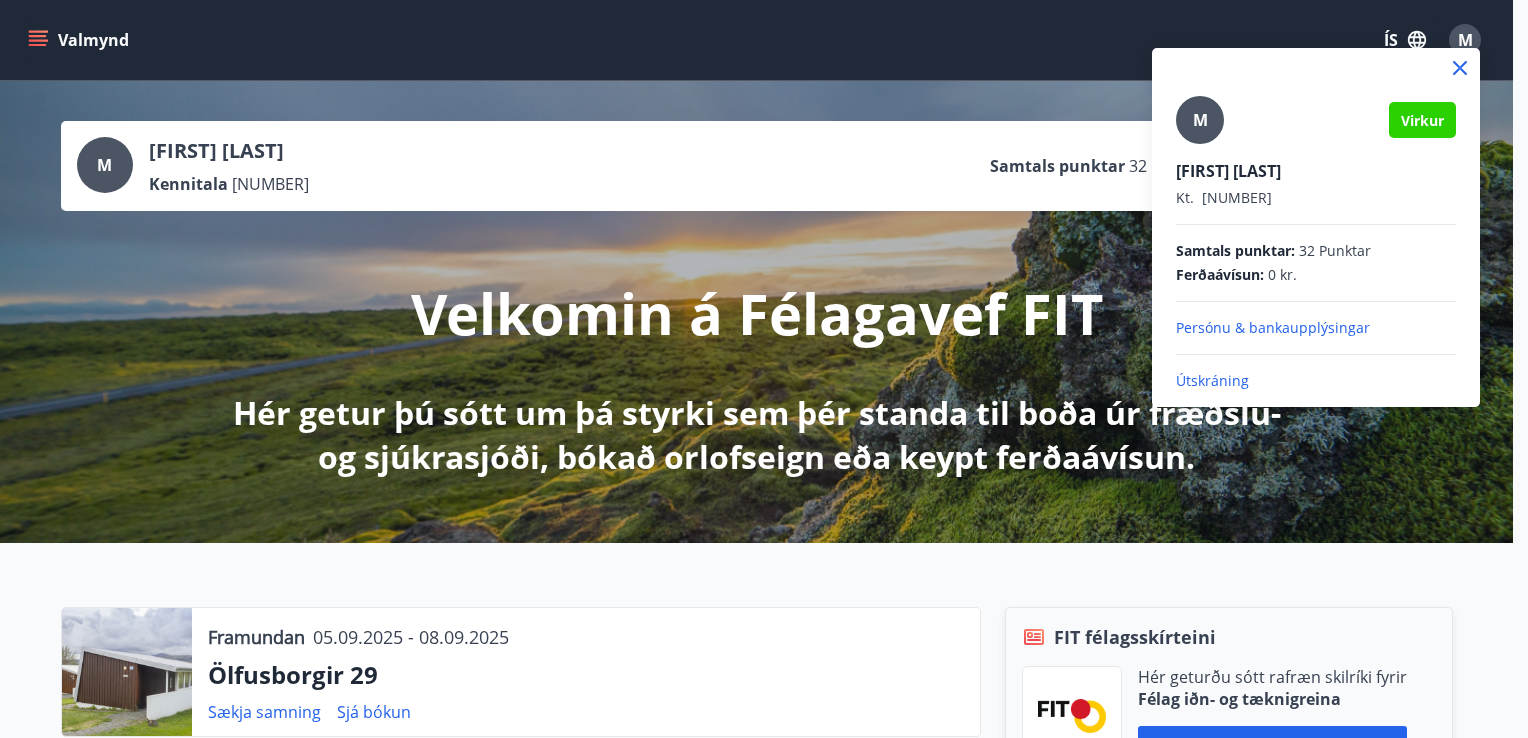click on "Útskráning" at bounding box center (1316, 381) 